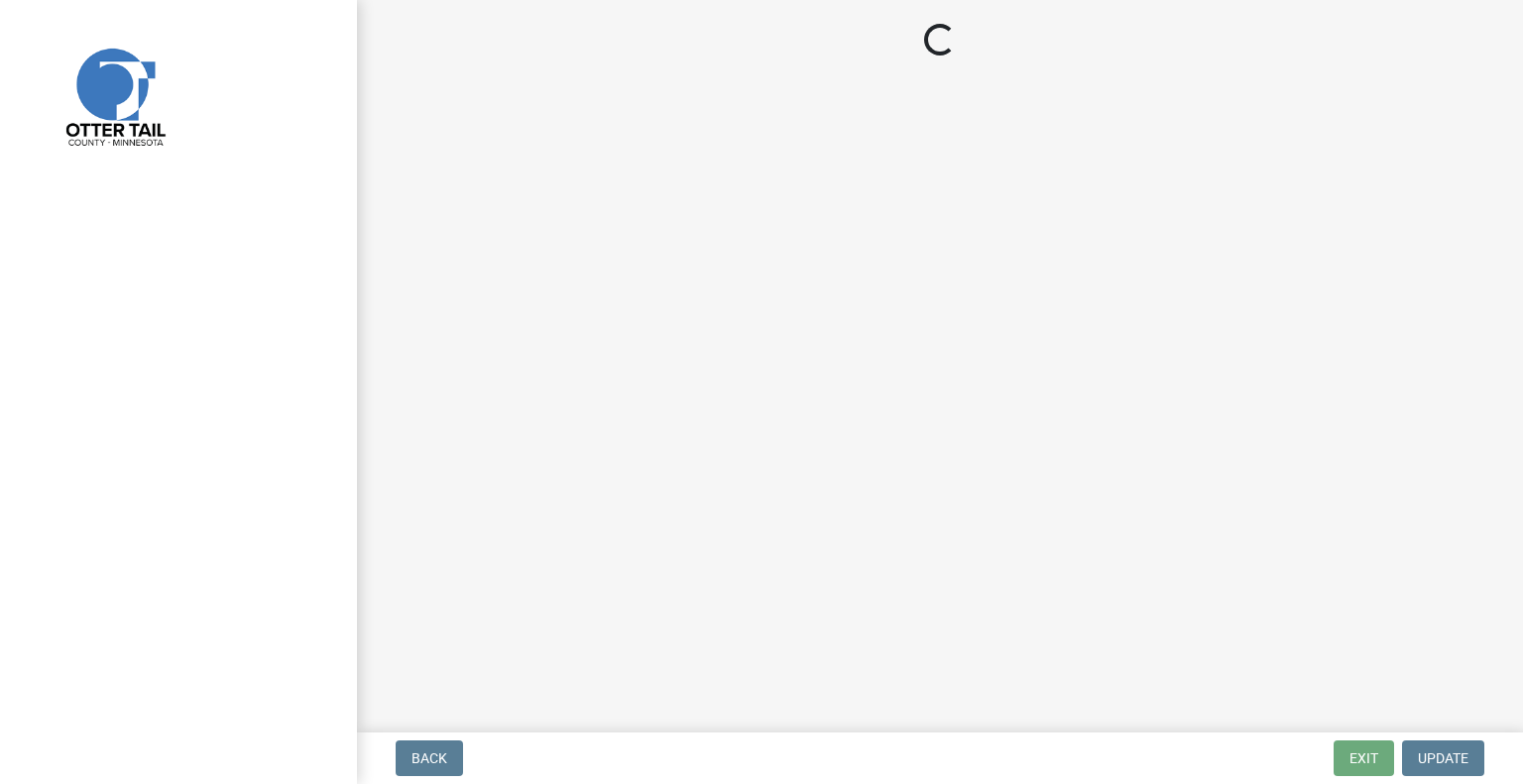 scroll, scrollTop: 0, scrollLeft: 0, axis: both 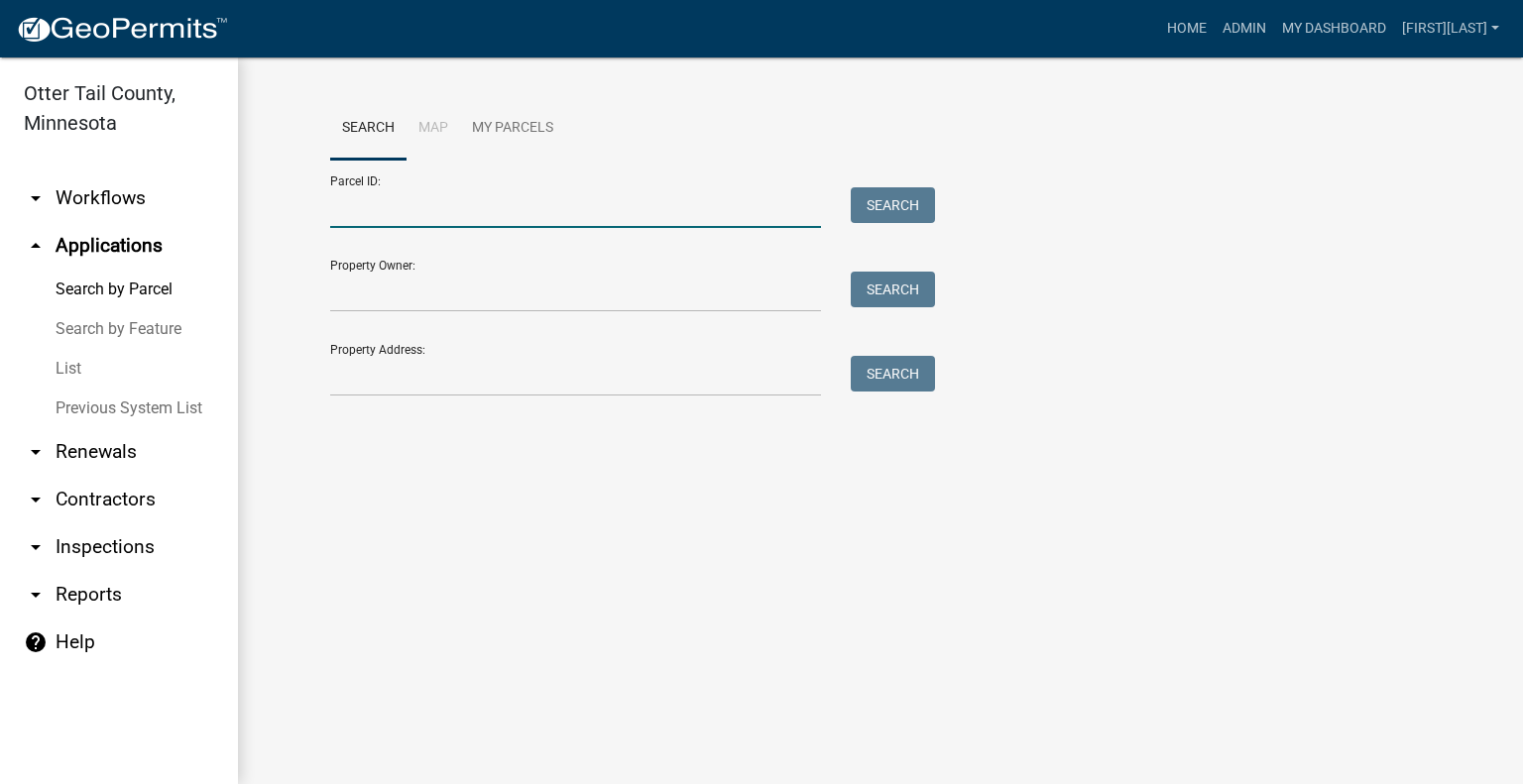 click on "Parcel ID:" at bounding box center [575, 207] 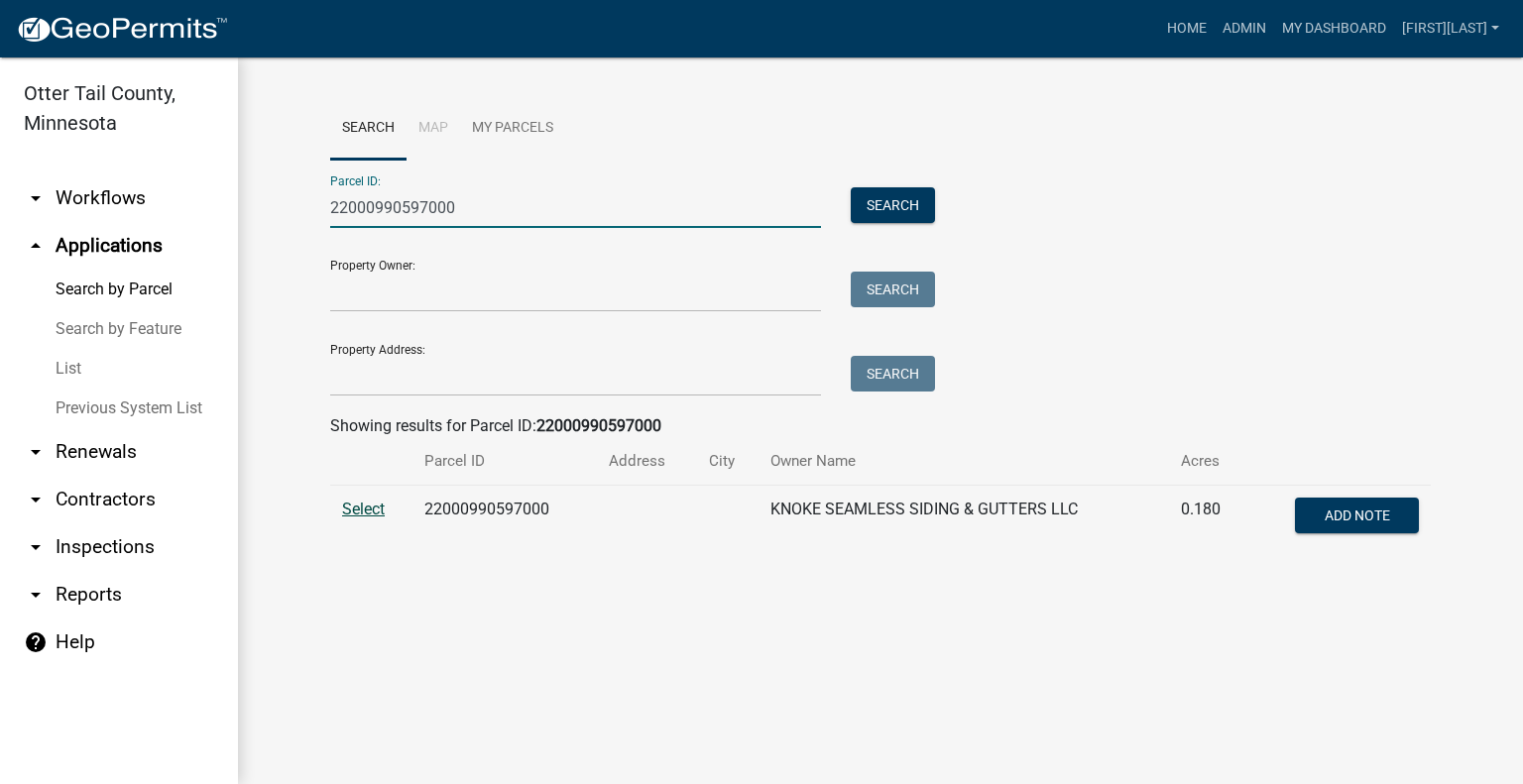type on "22000990597000" 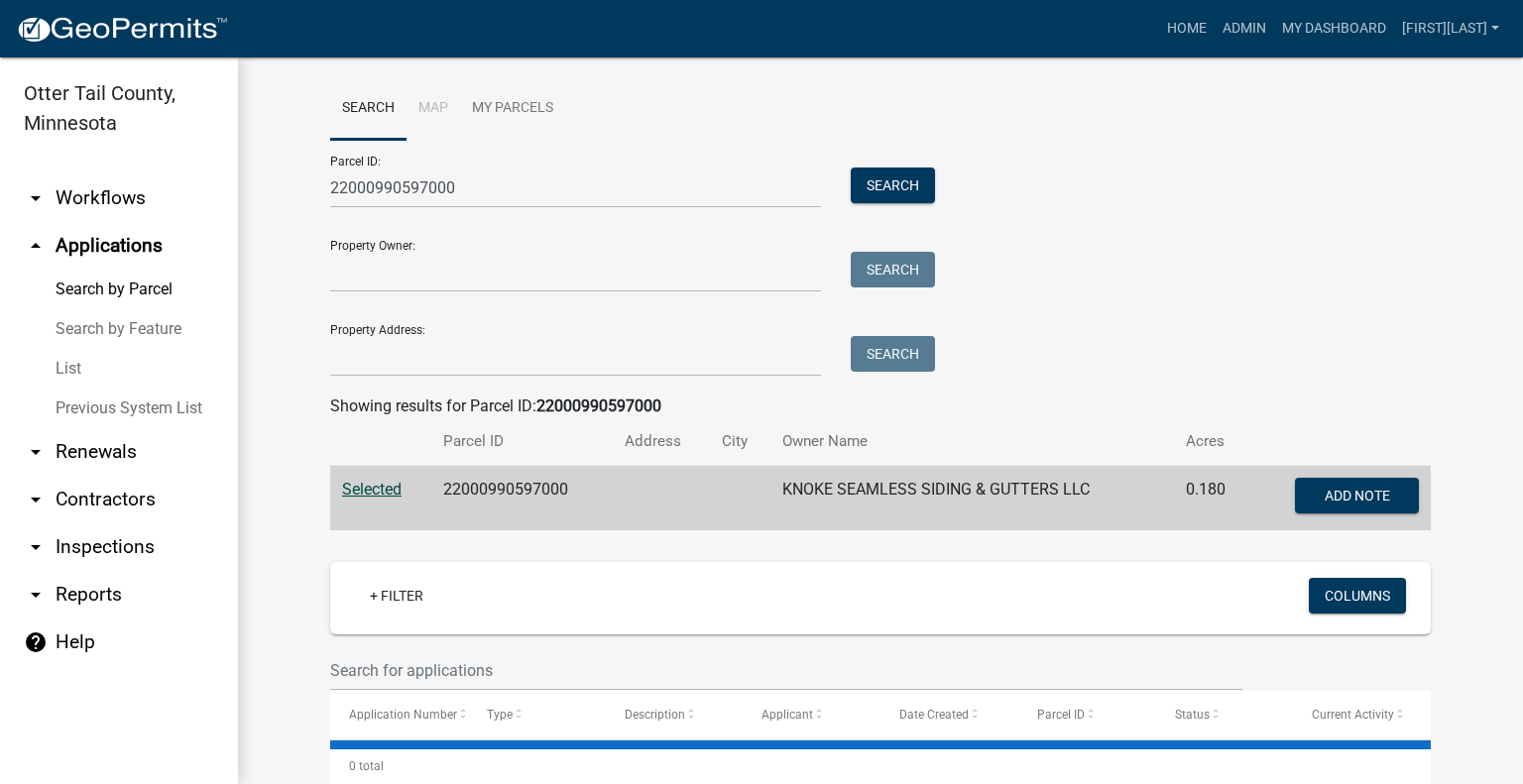 scroll, scrollTop: 0, scrollLeft: 0, axis: both 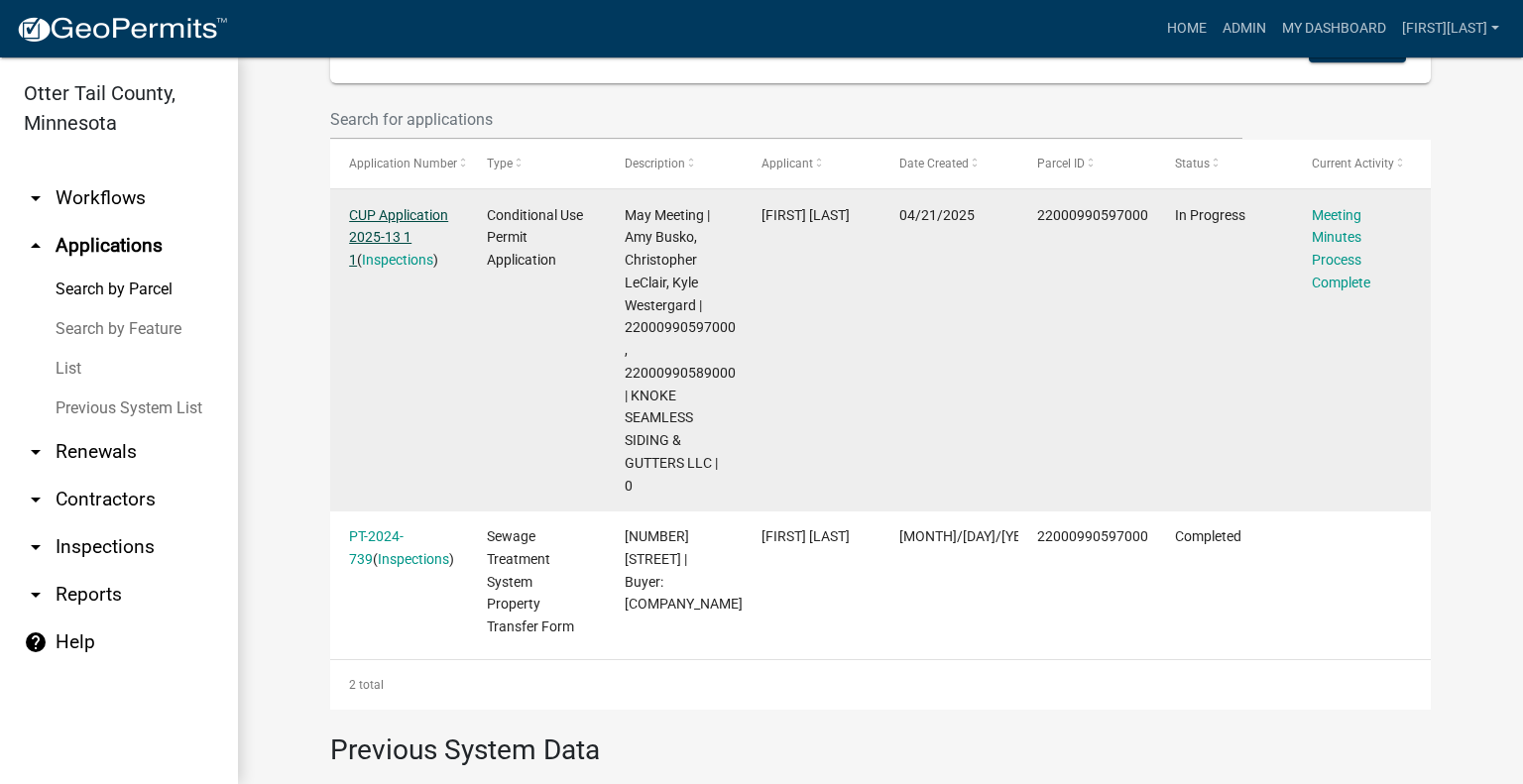 click on "CUP Application 2025-13 1 1" 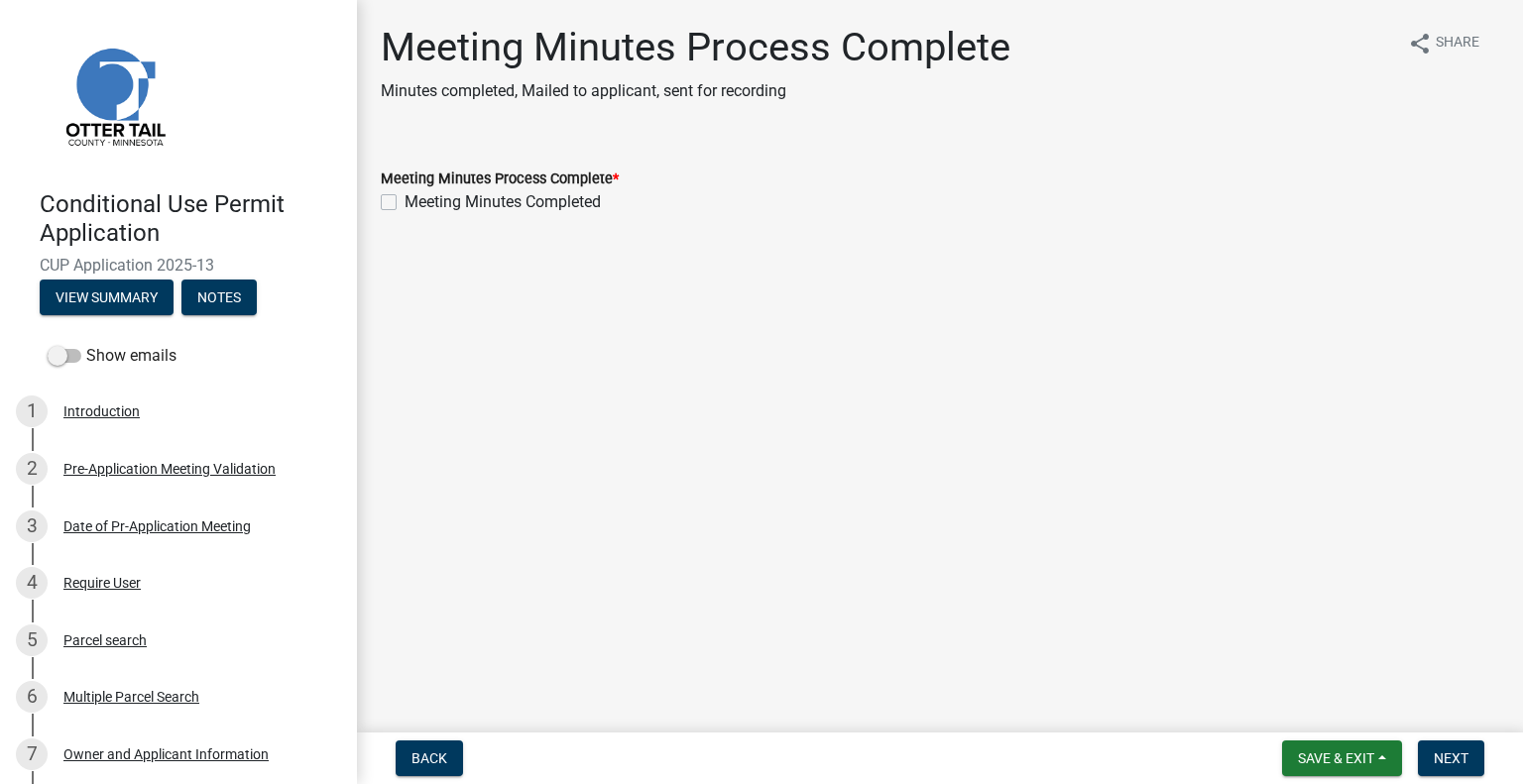 click on "Meeting Minutes Completed" 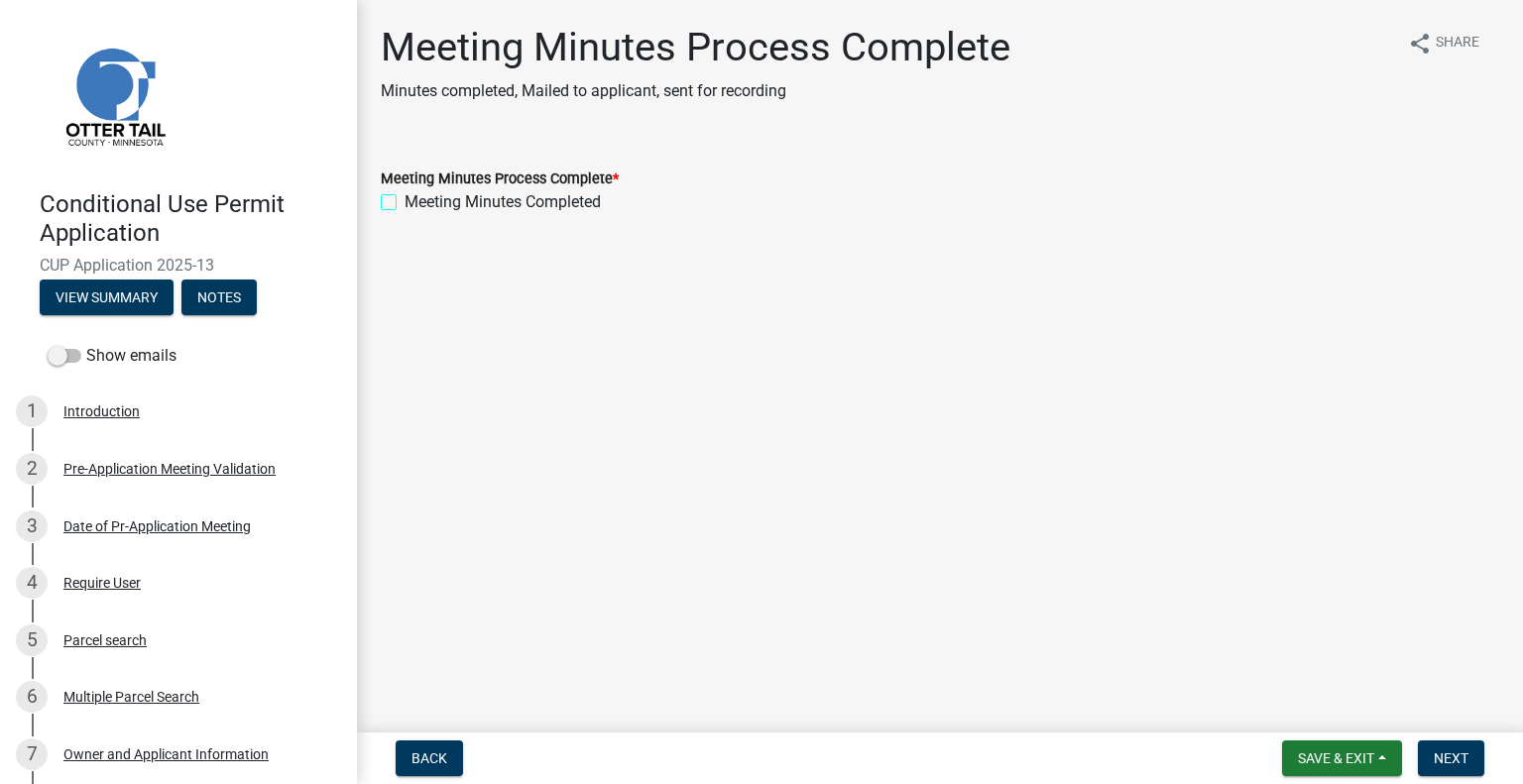 click on "Meeting Minutes Completed" at bounding box center (410, 196) 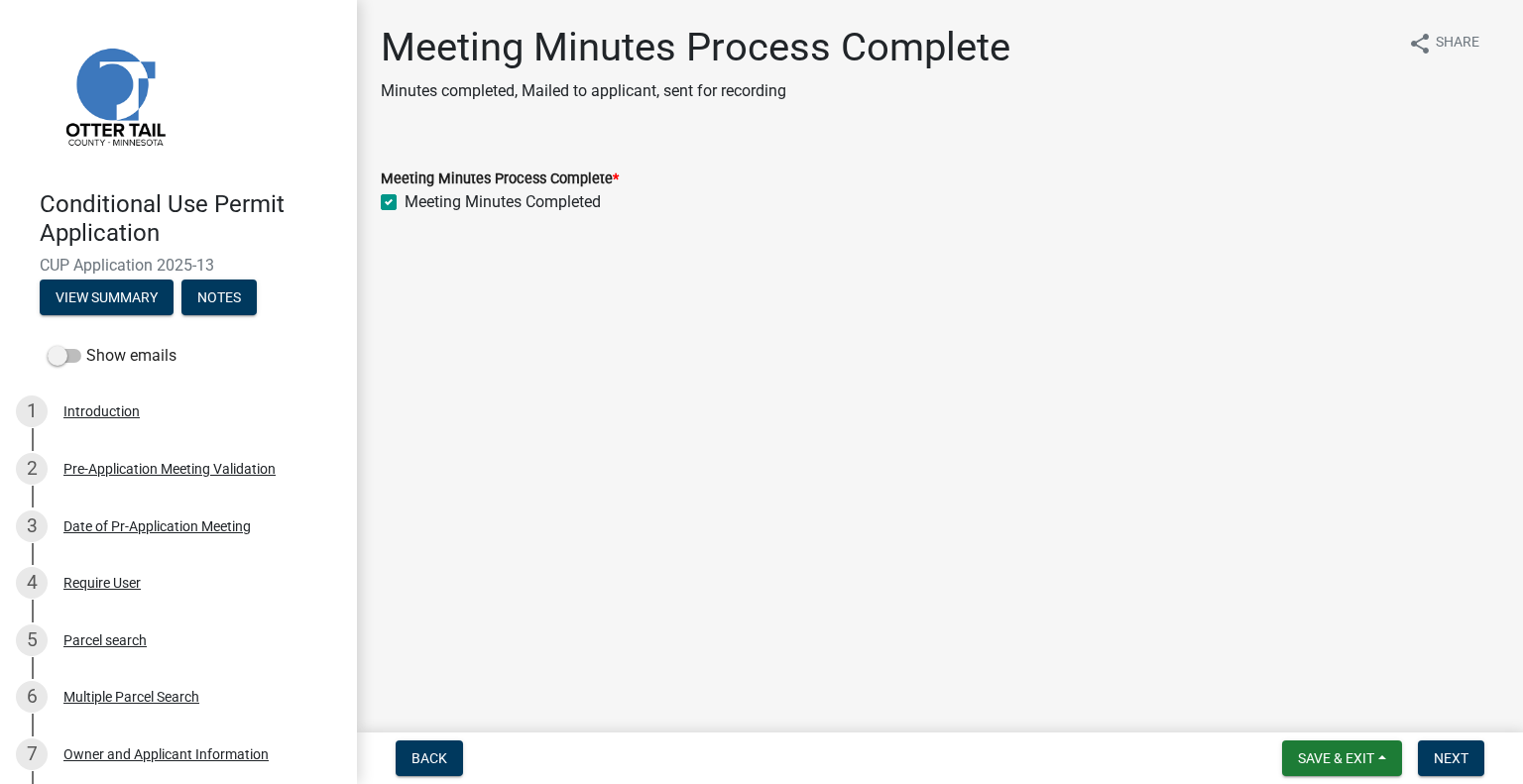 checkbox on "true" 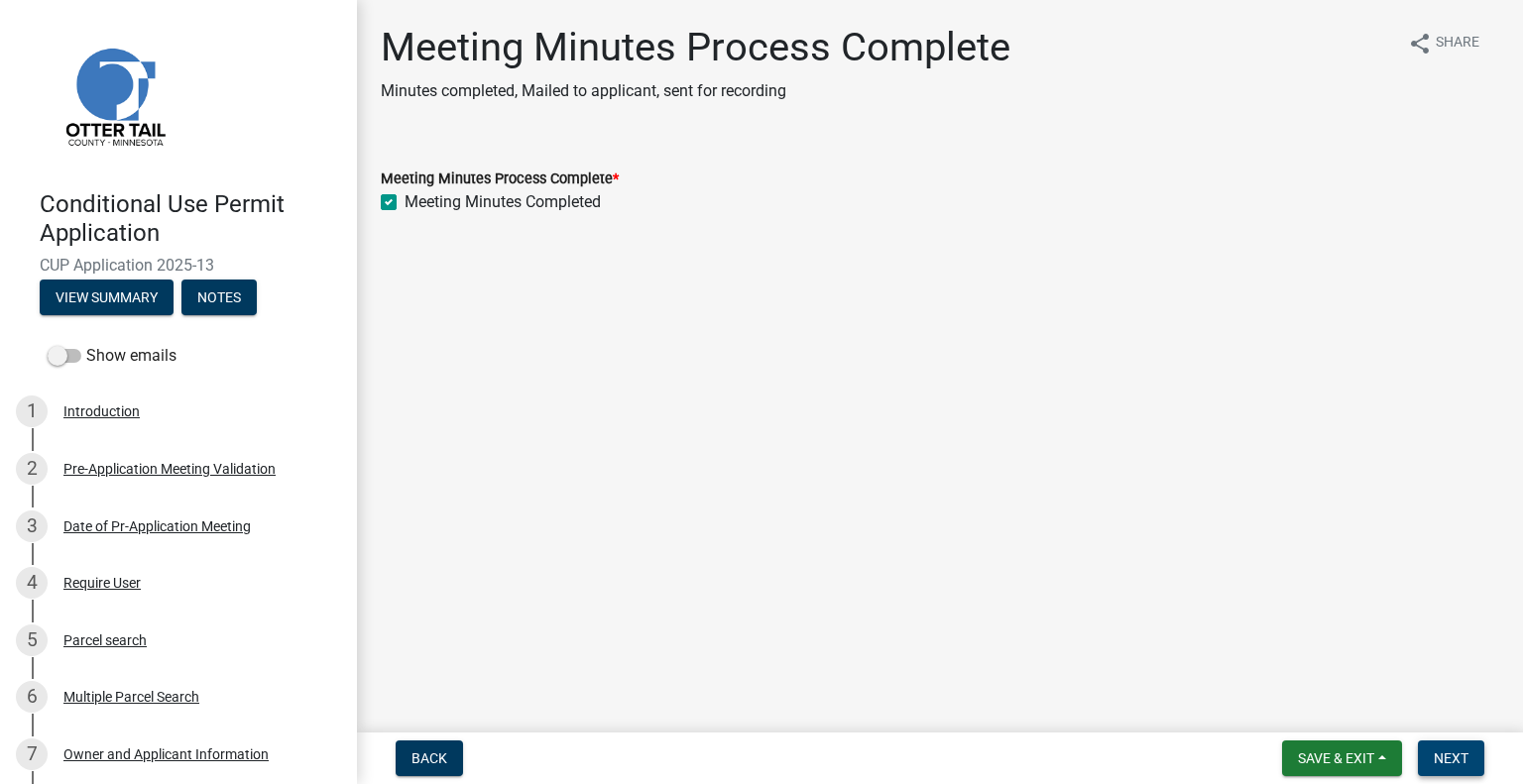 click on "Next" at bounding box center (1451, 758) 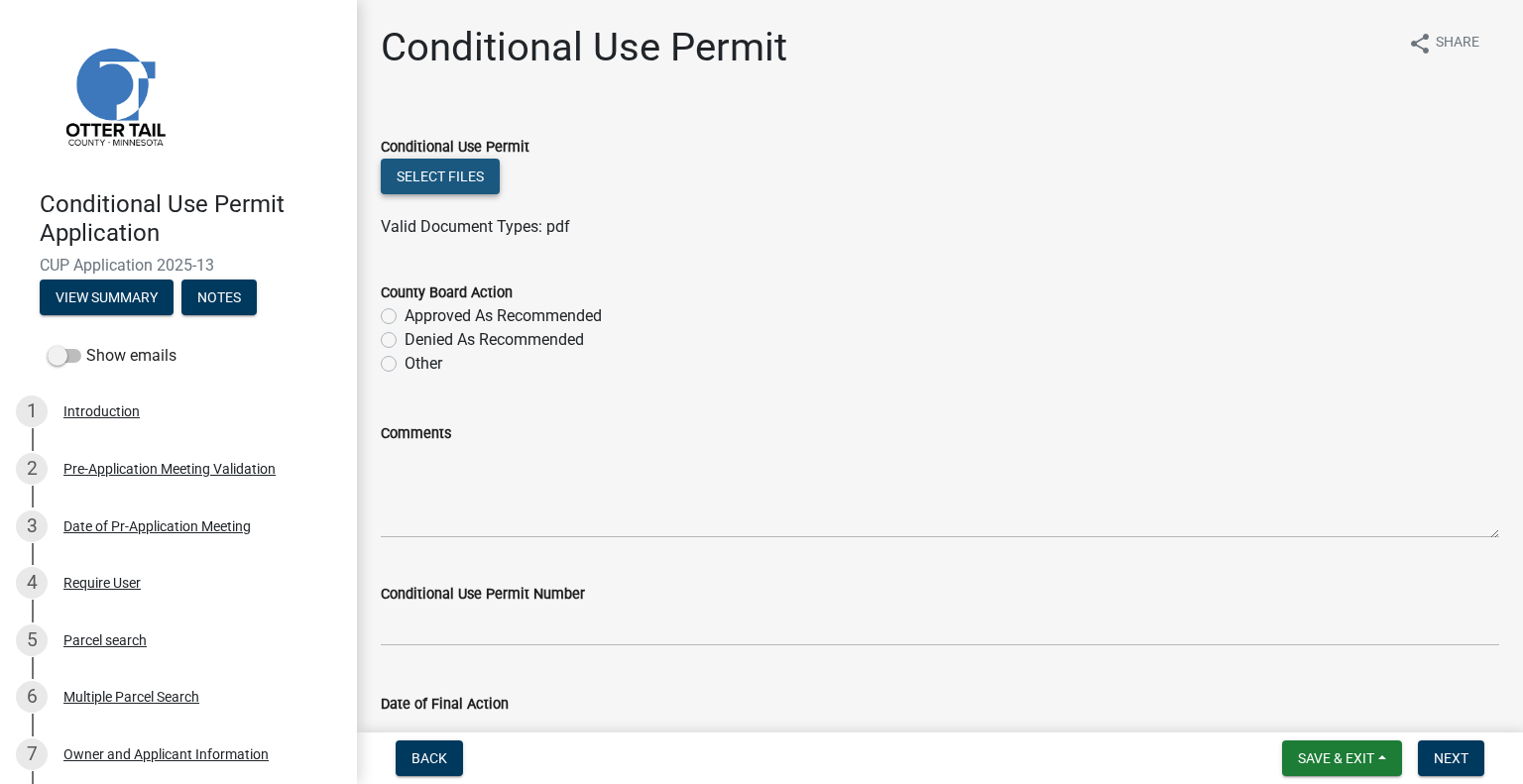 click on "Select files" 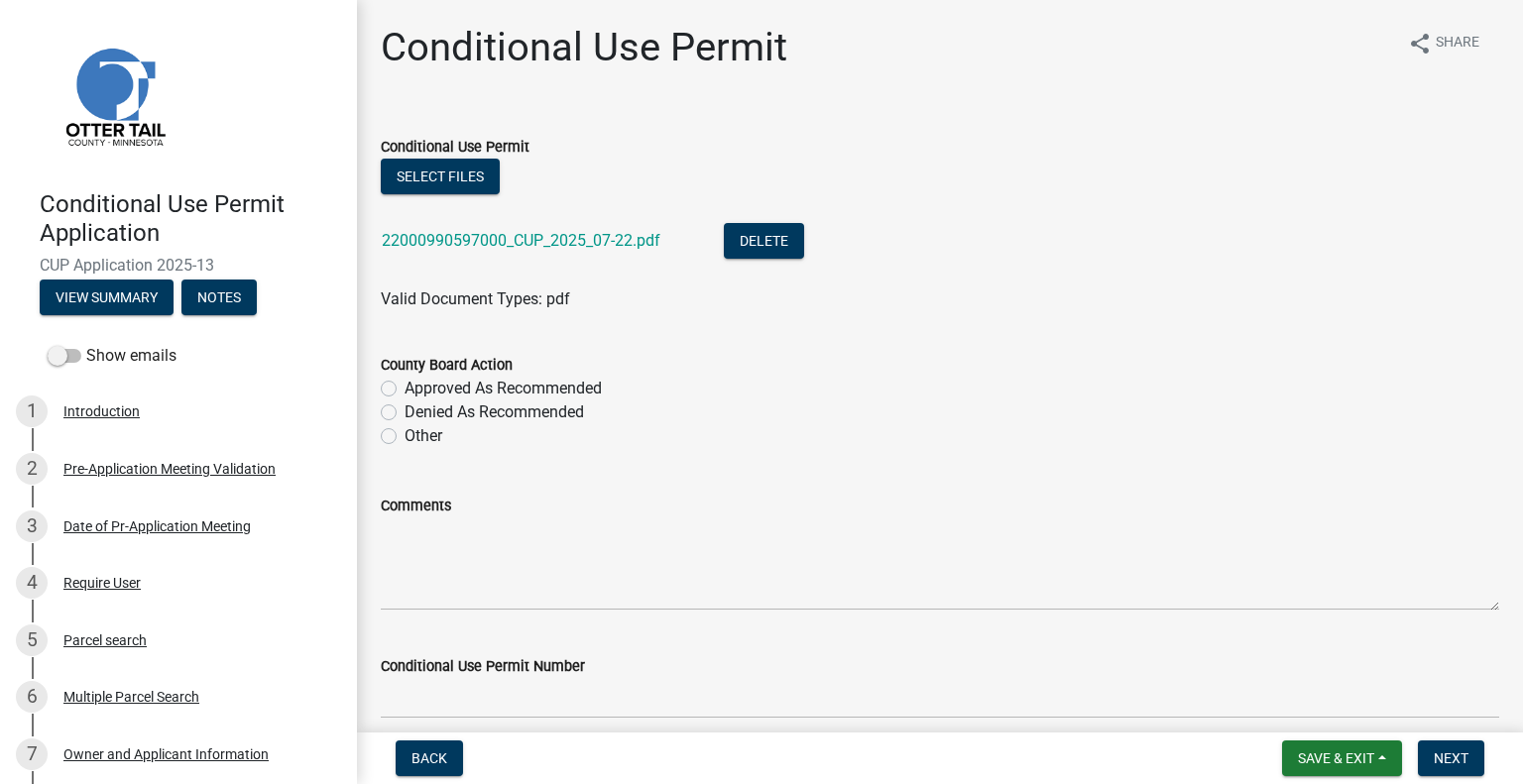 click on "Approved As Recommended" 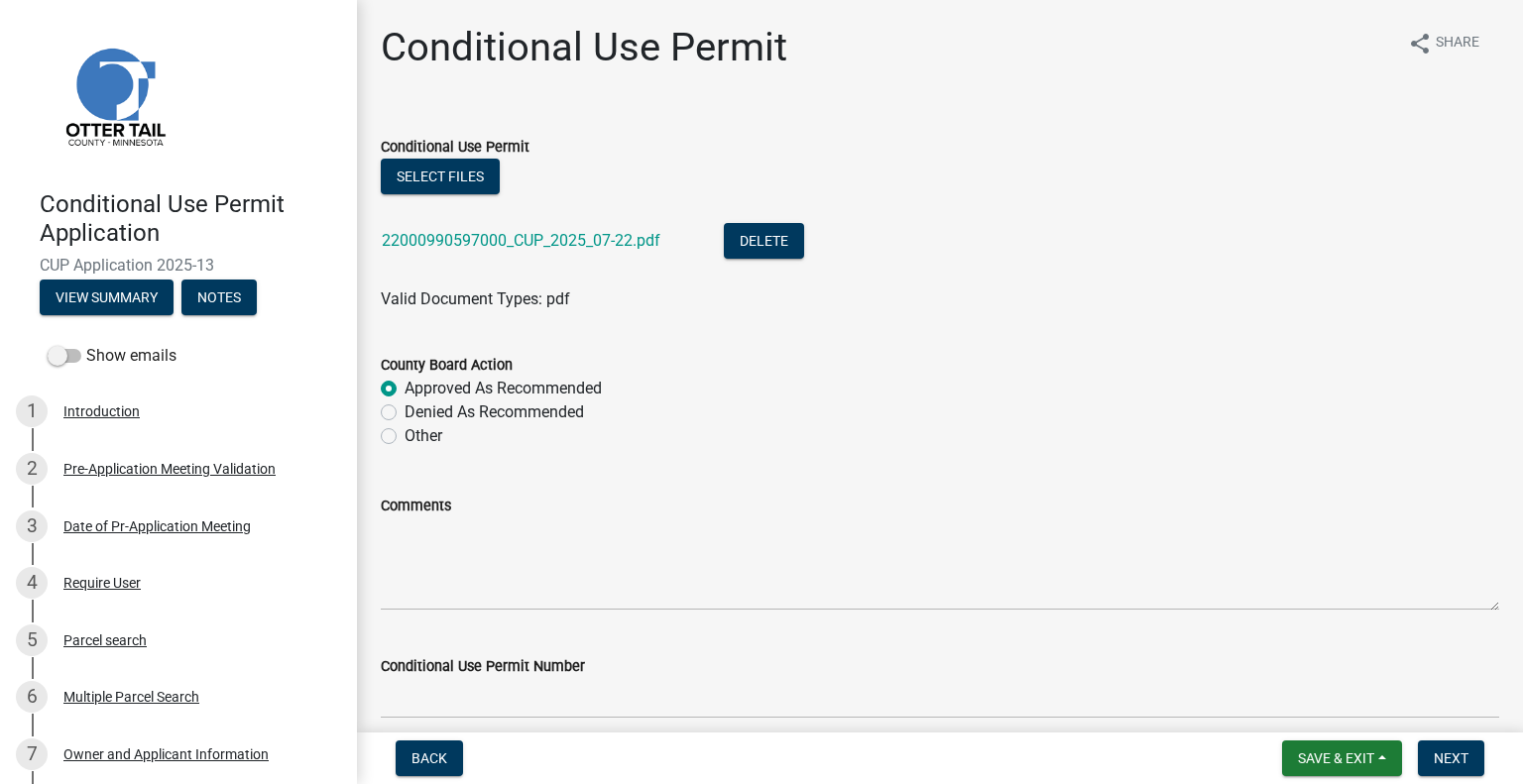 radio on "true" 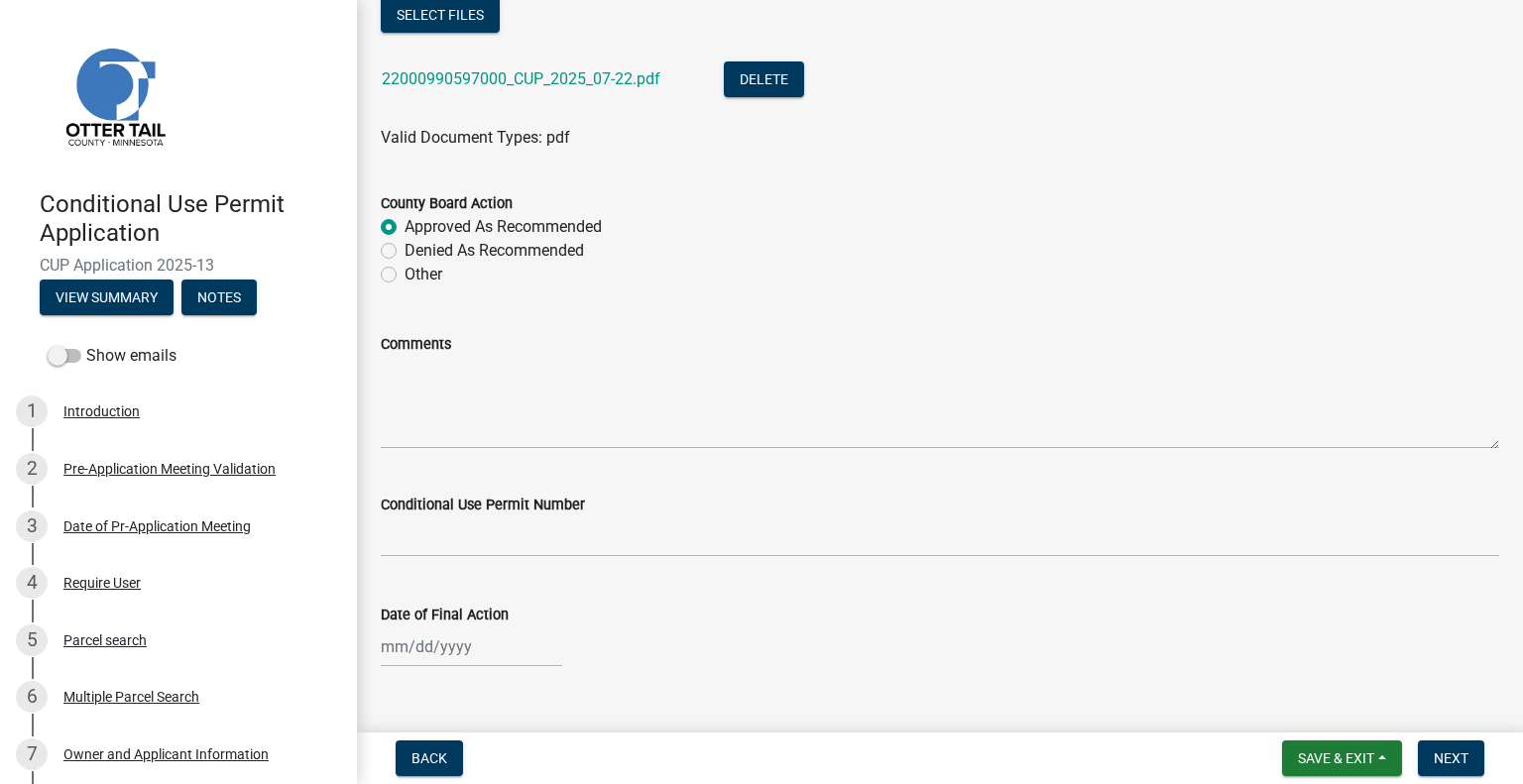 scroll, scrollTop: 198, scrollLeft: 0, axis: vertical 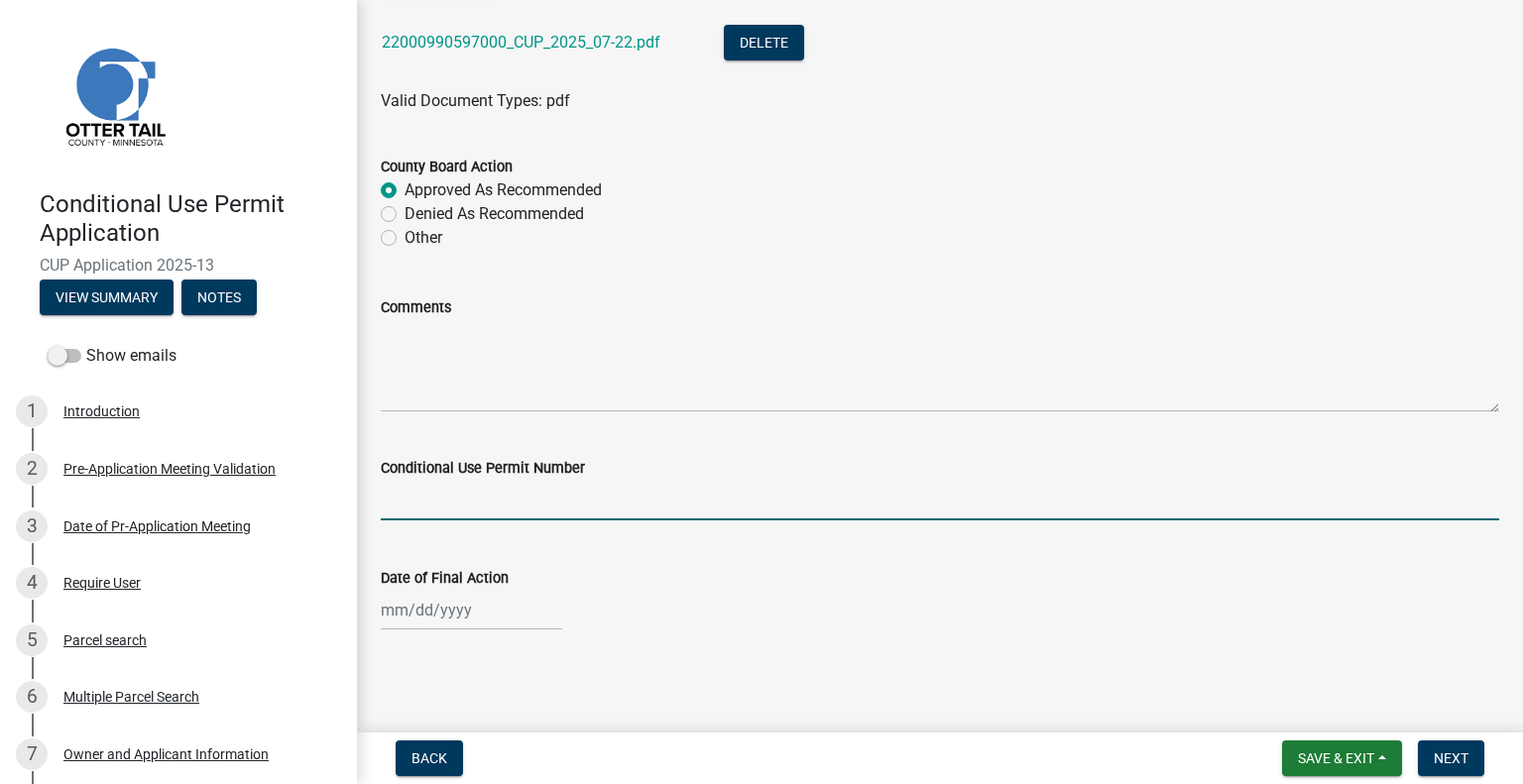 click 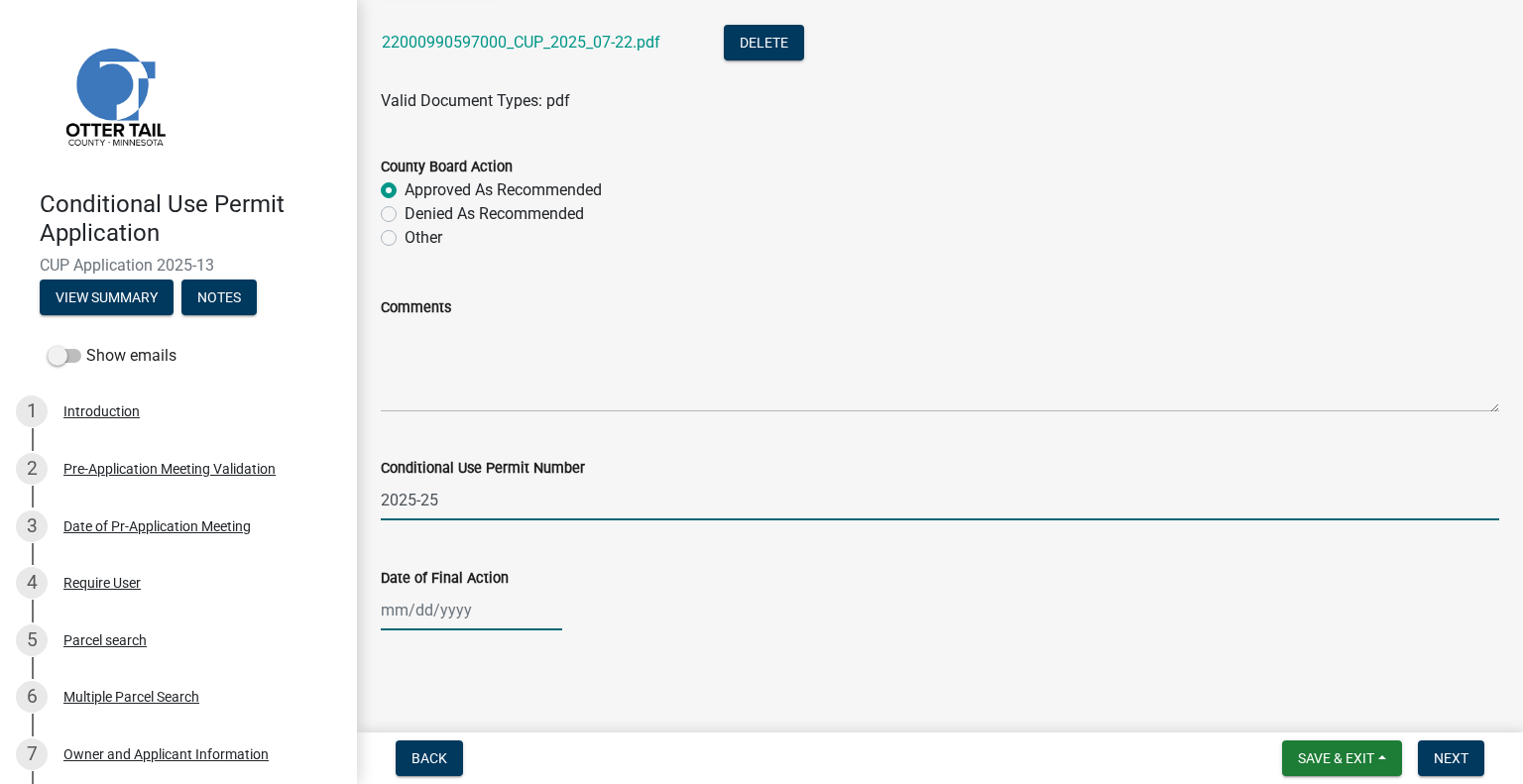 type on "-202525" 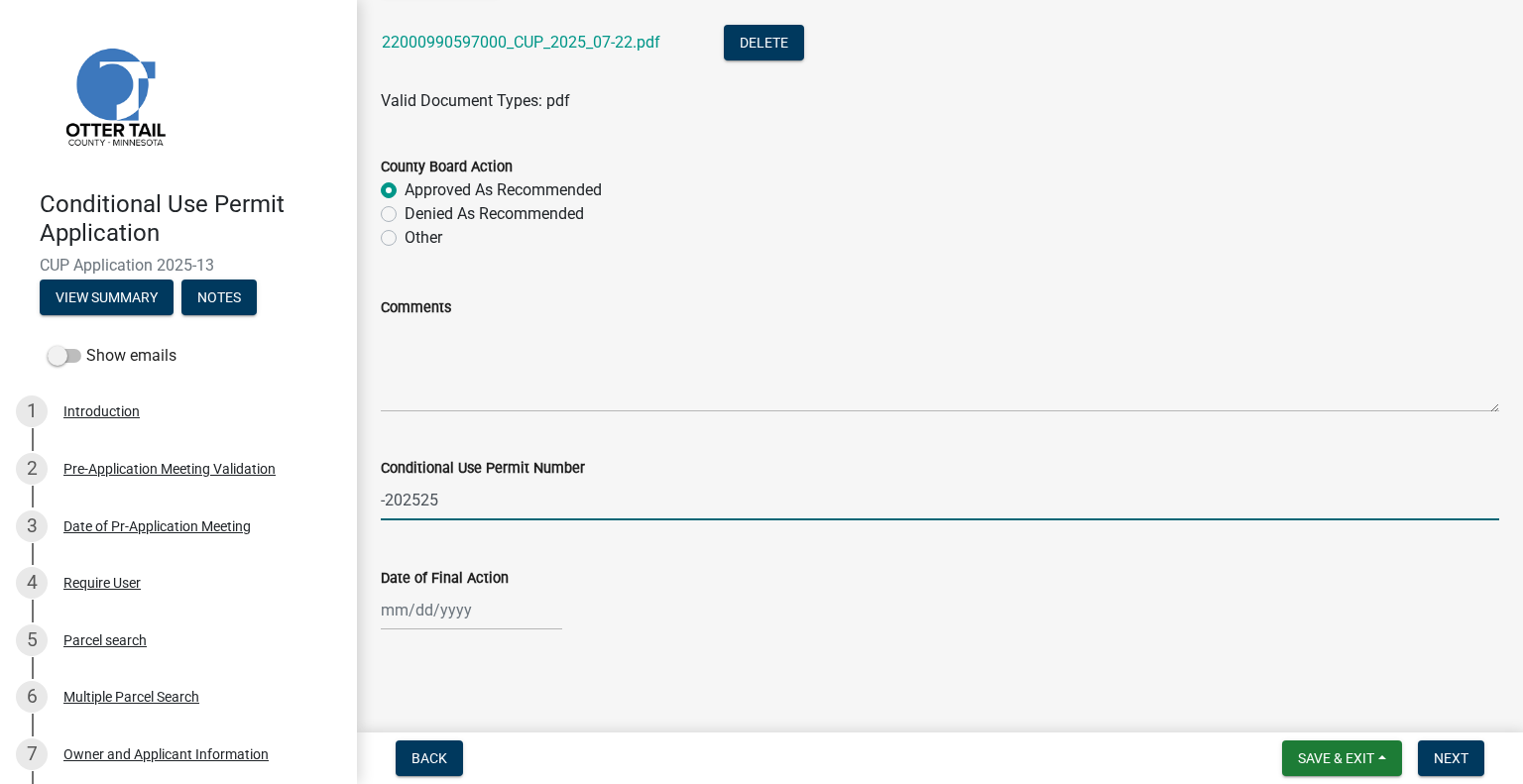 click 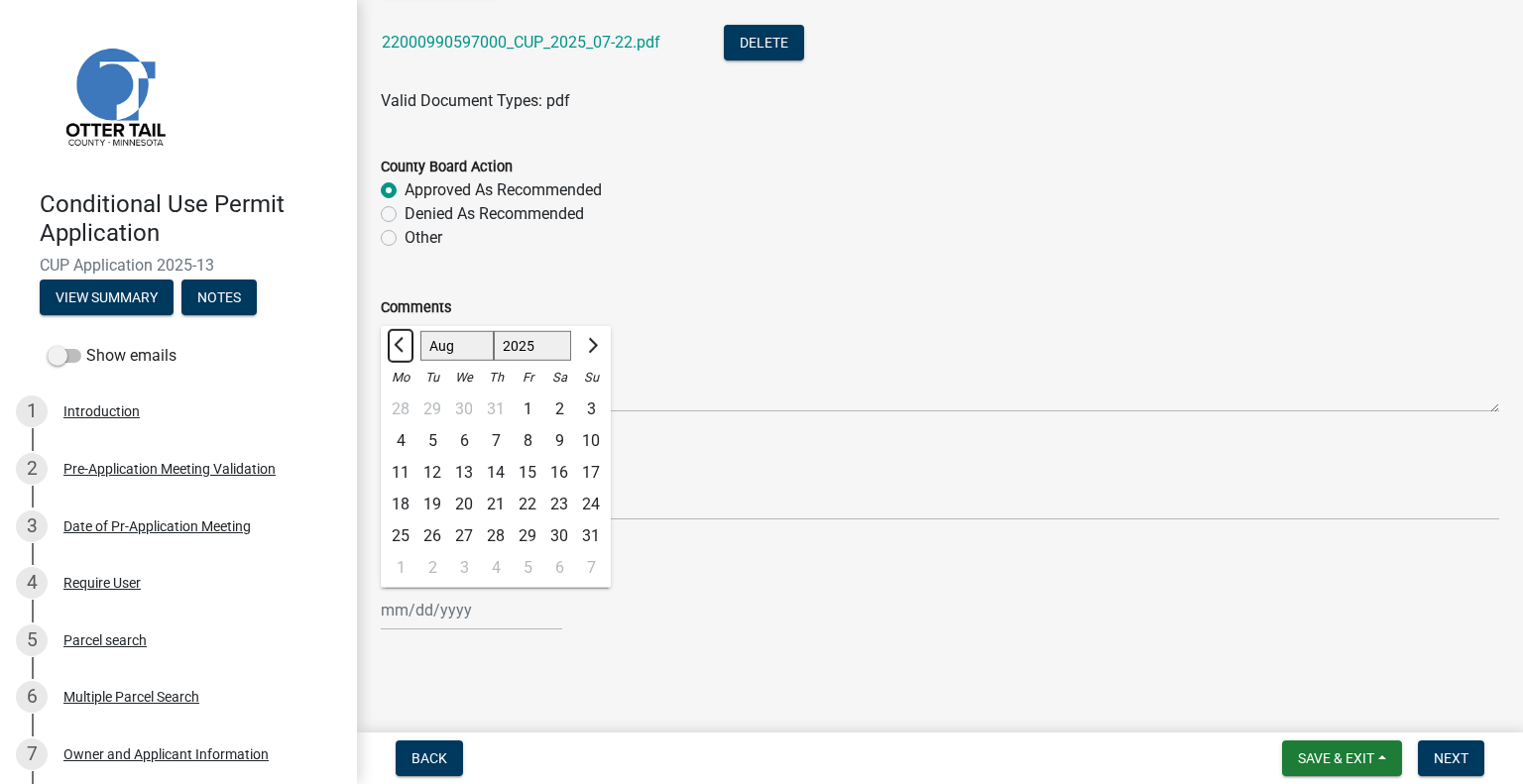 click 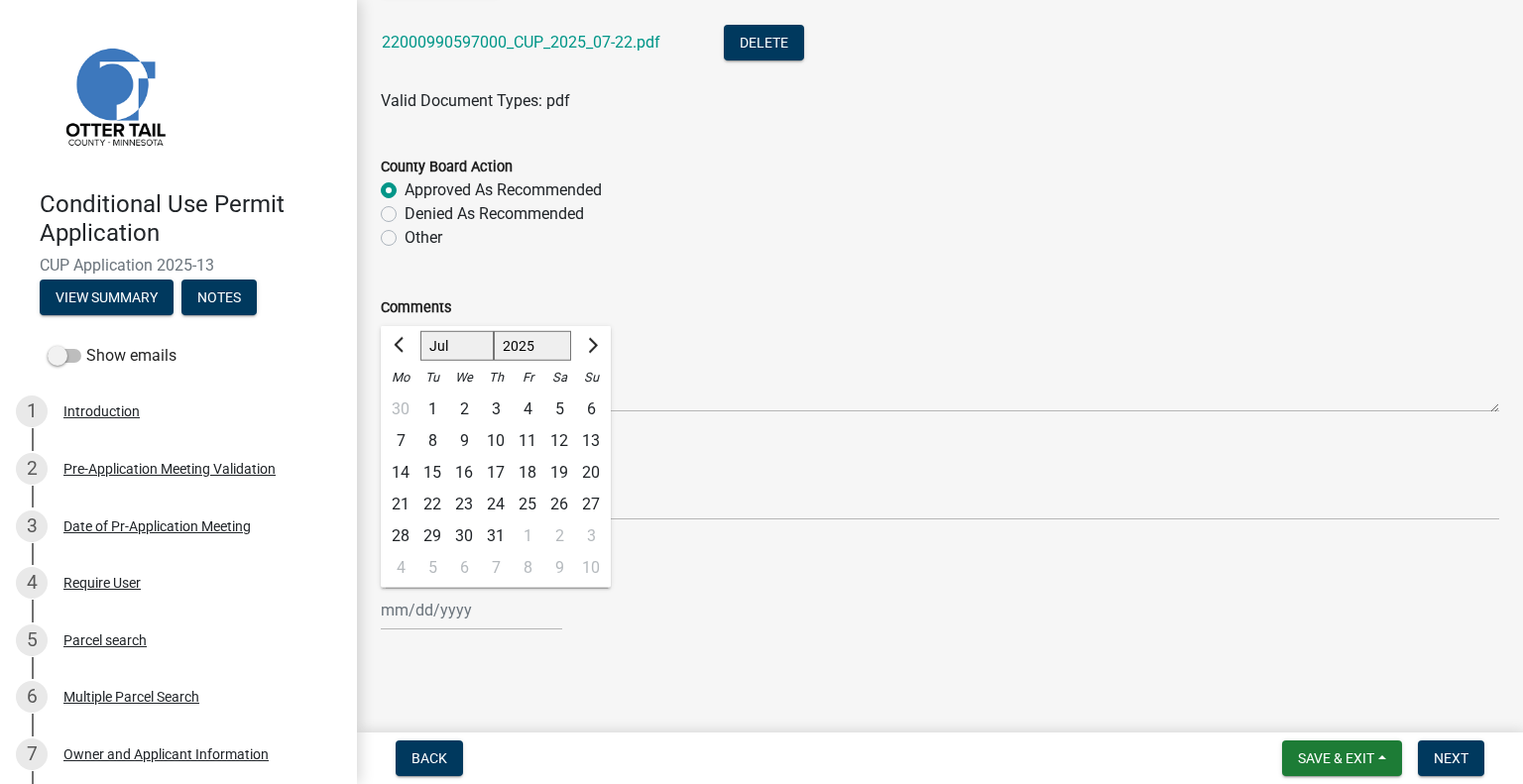 click on "22" 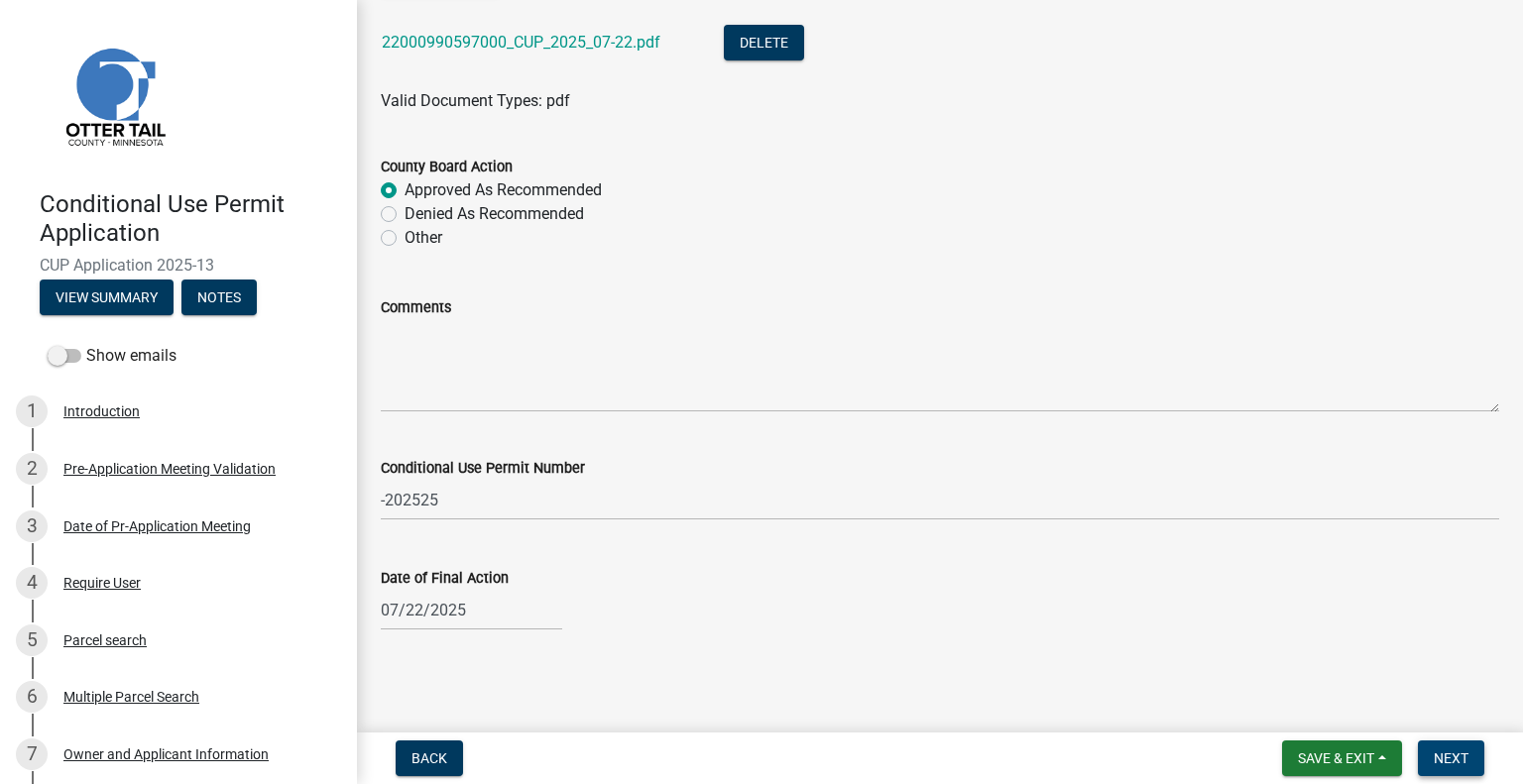 click on "Next" at bounding box center (1451, 758) 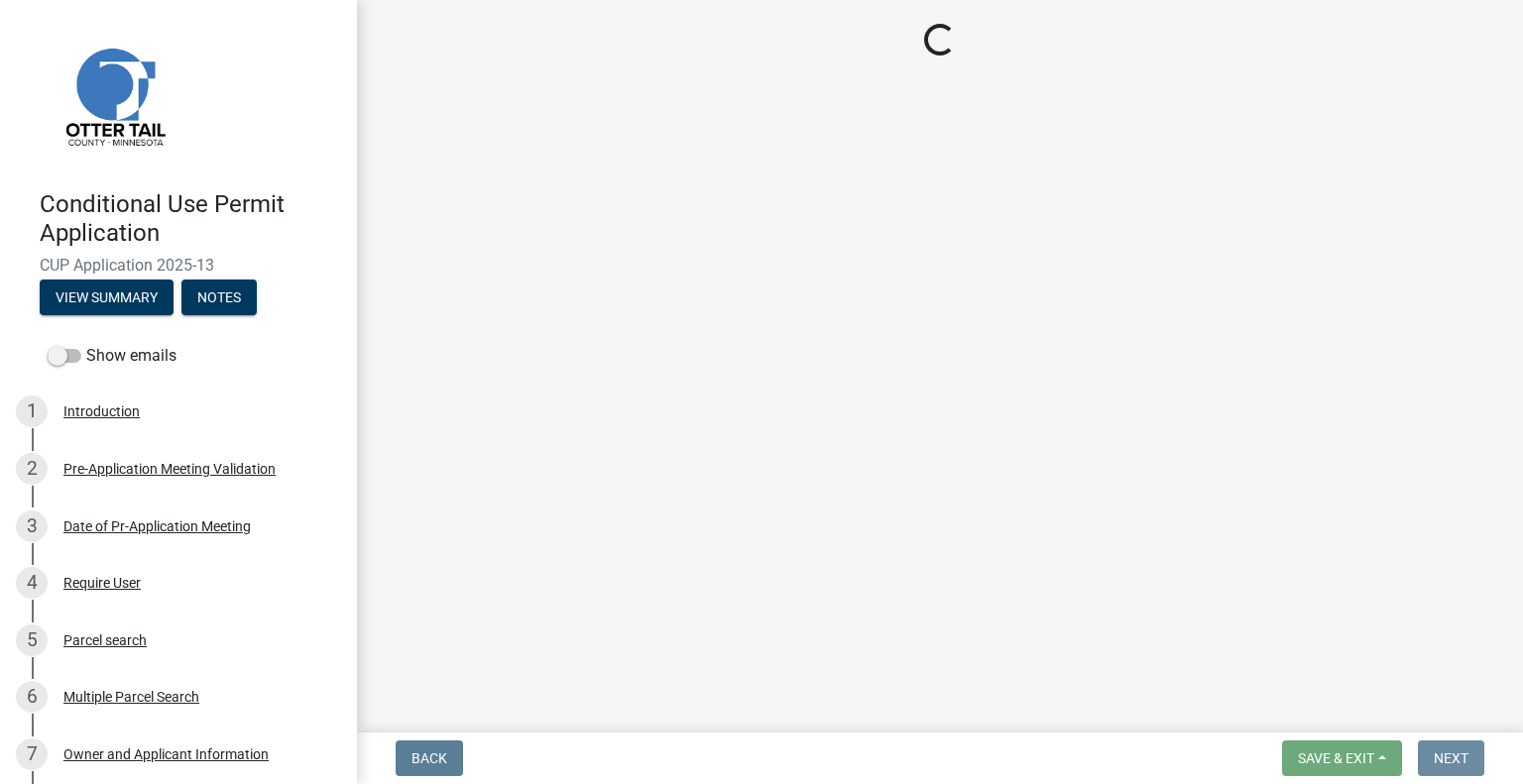 scroll, scrollTop: 0, scrollLeft: 0, axis: both 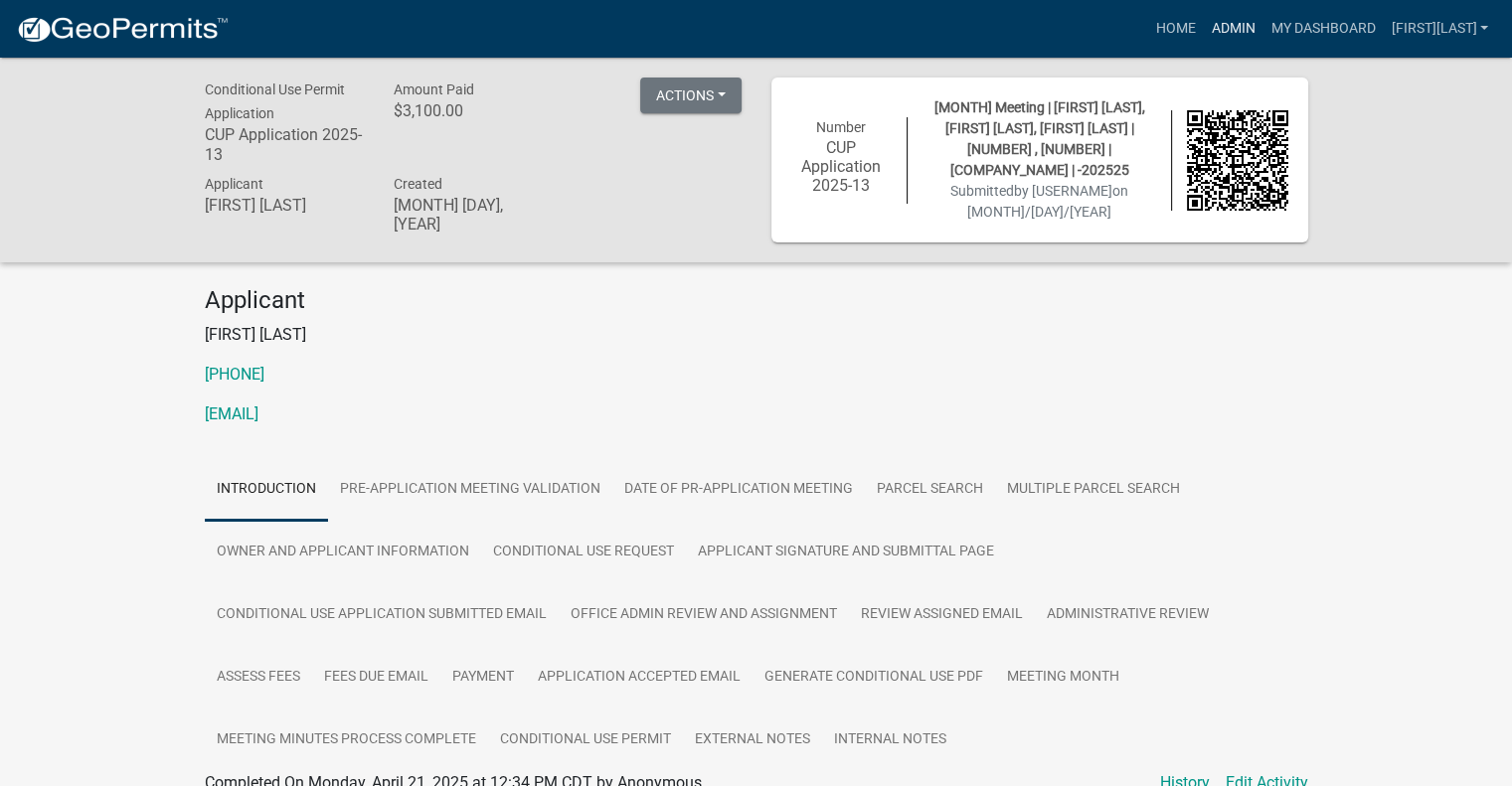 click on "Admin" at bounding box center (1233, 29) 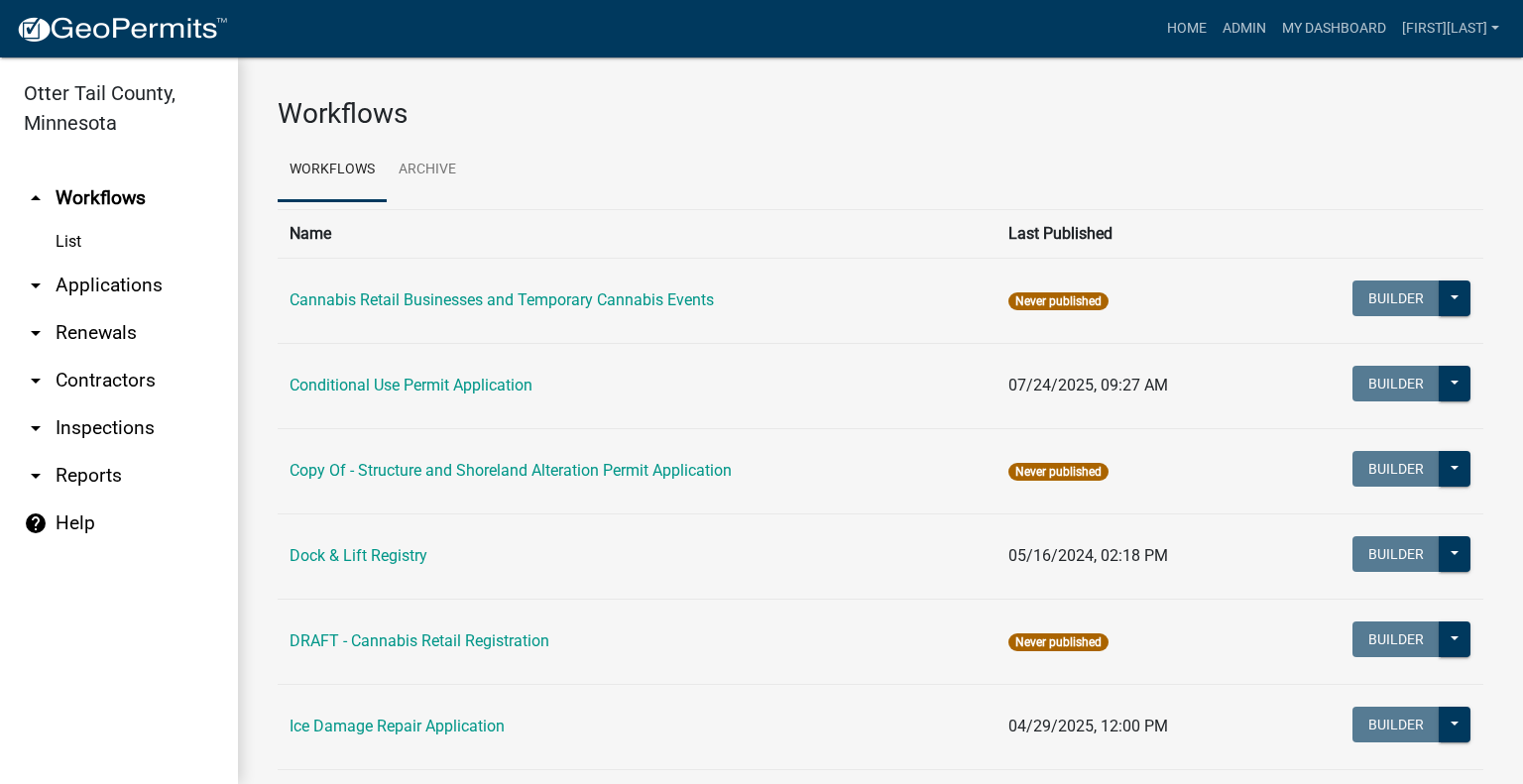 click on "arrow_drop_down   Applications" at bounding box center [119, 285] 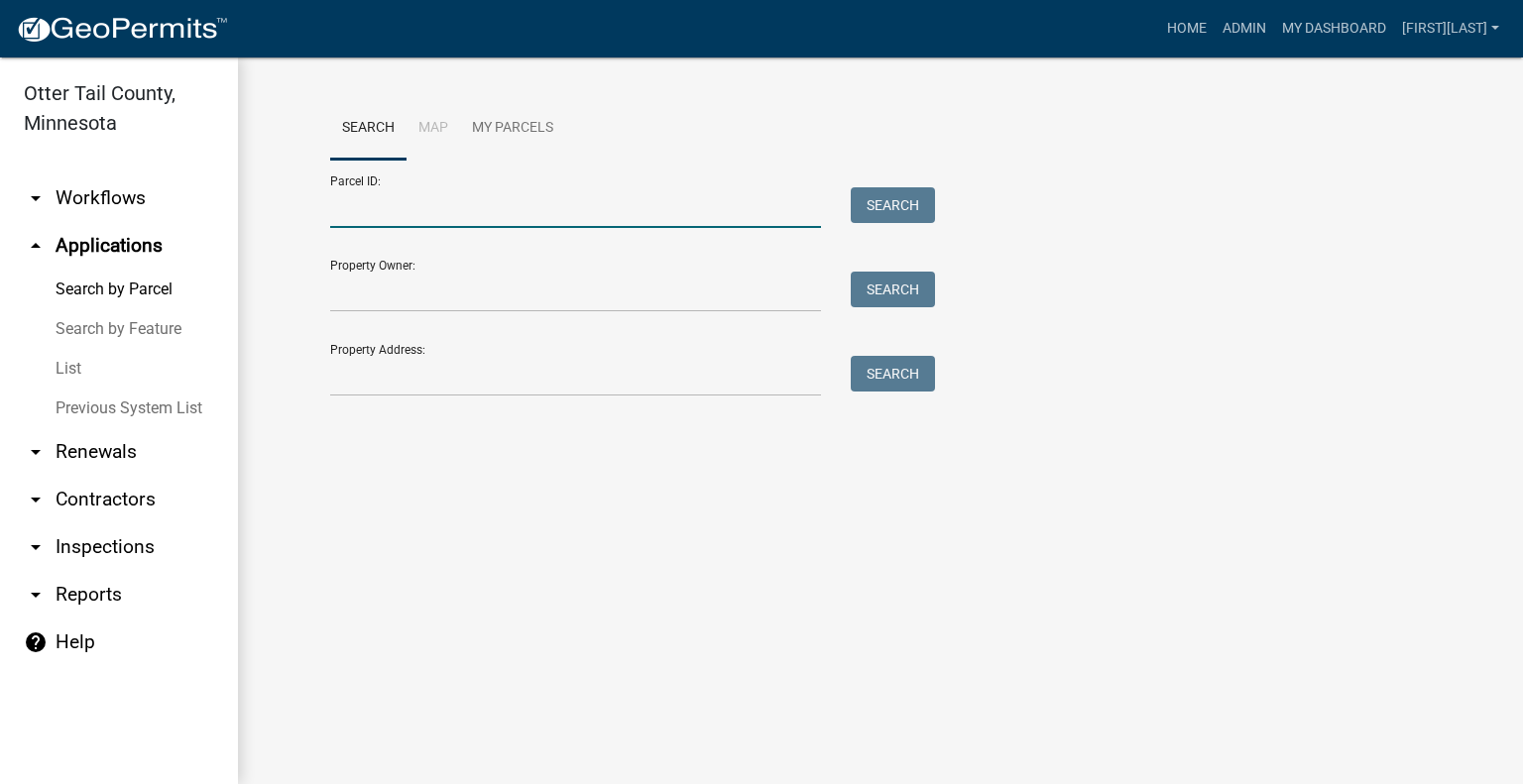 click on "Parcel ID:" at bounding box center [575, 207] 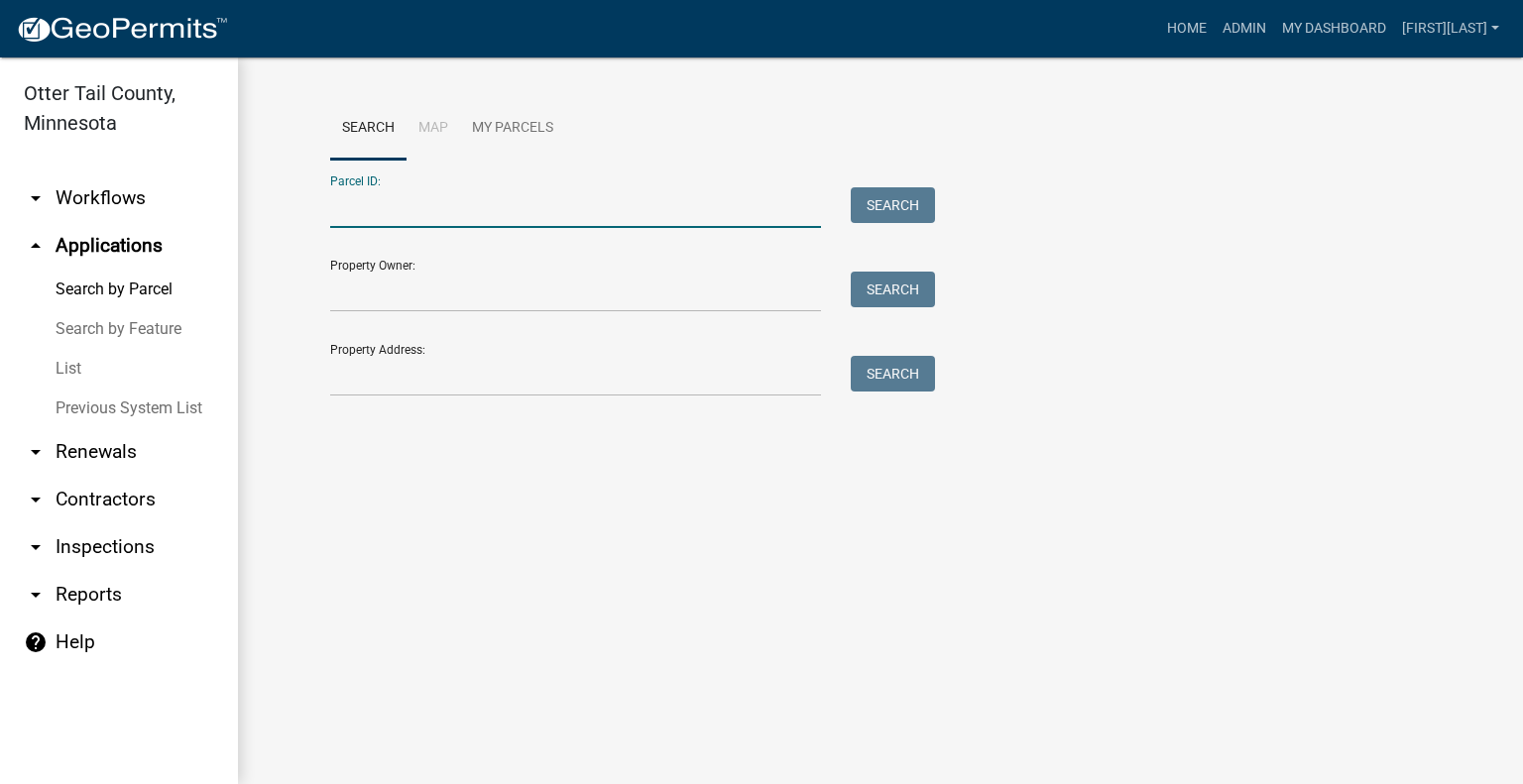 paste on "[SSN]" 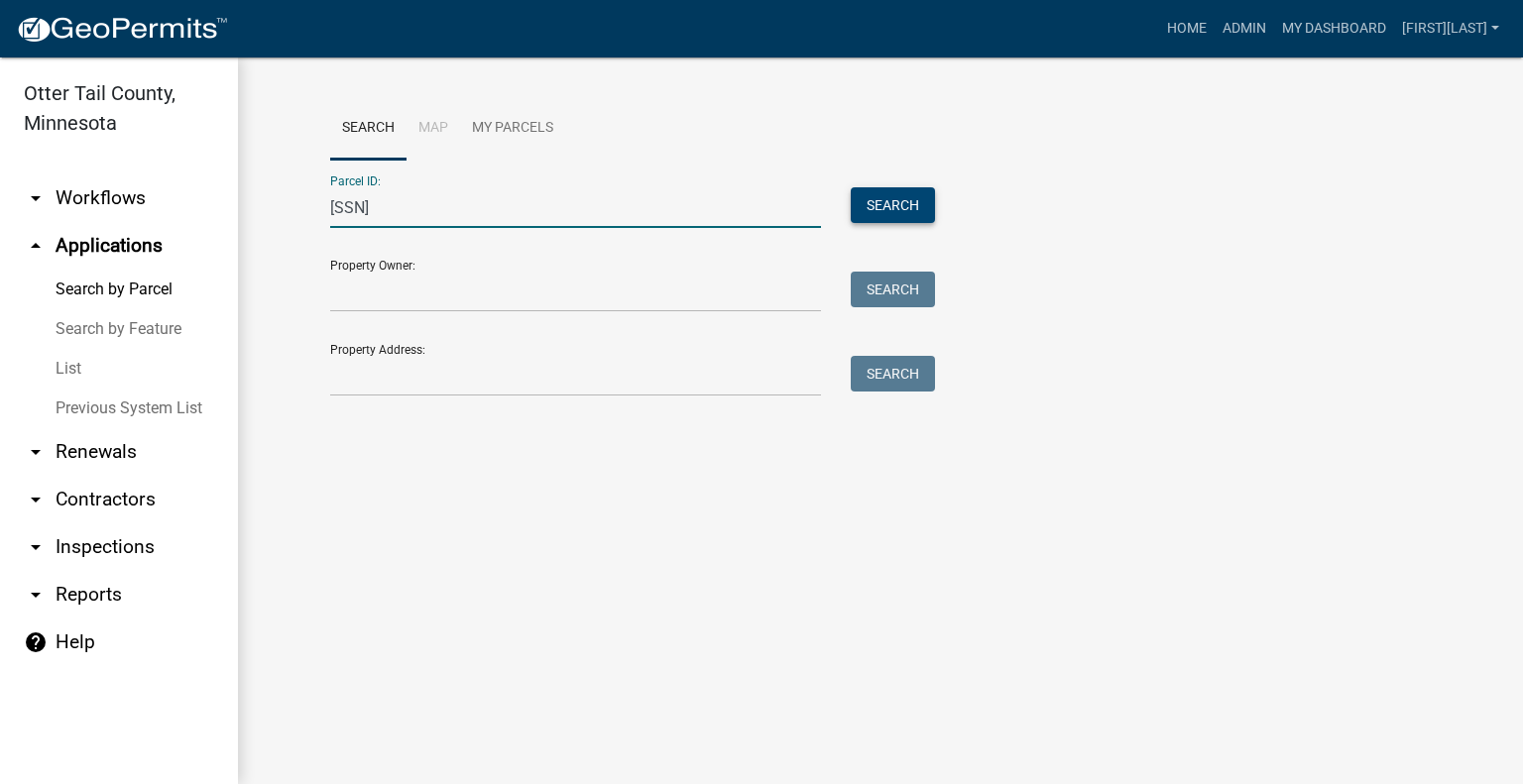 type on "[SSN]" 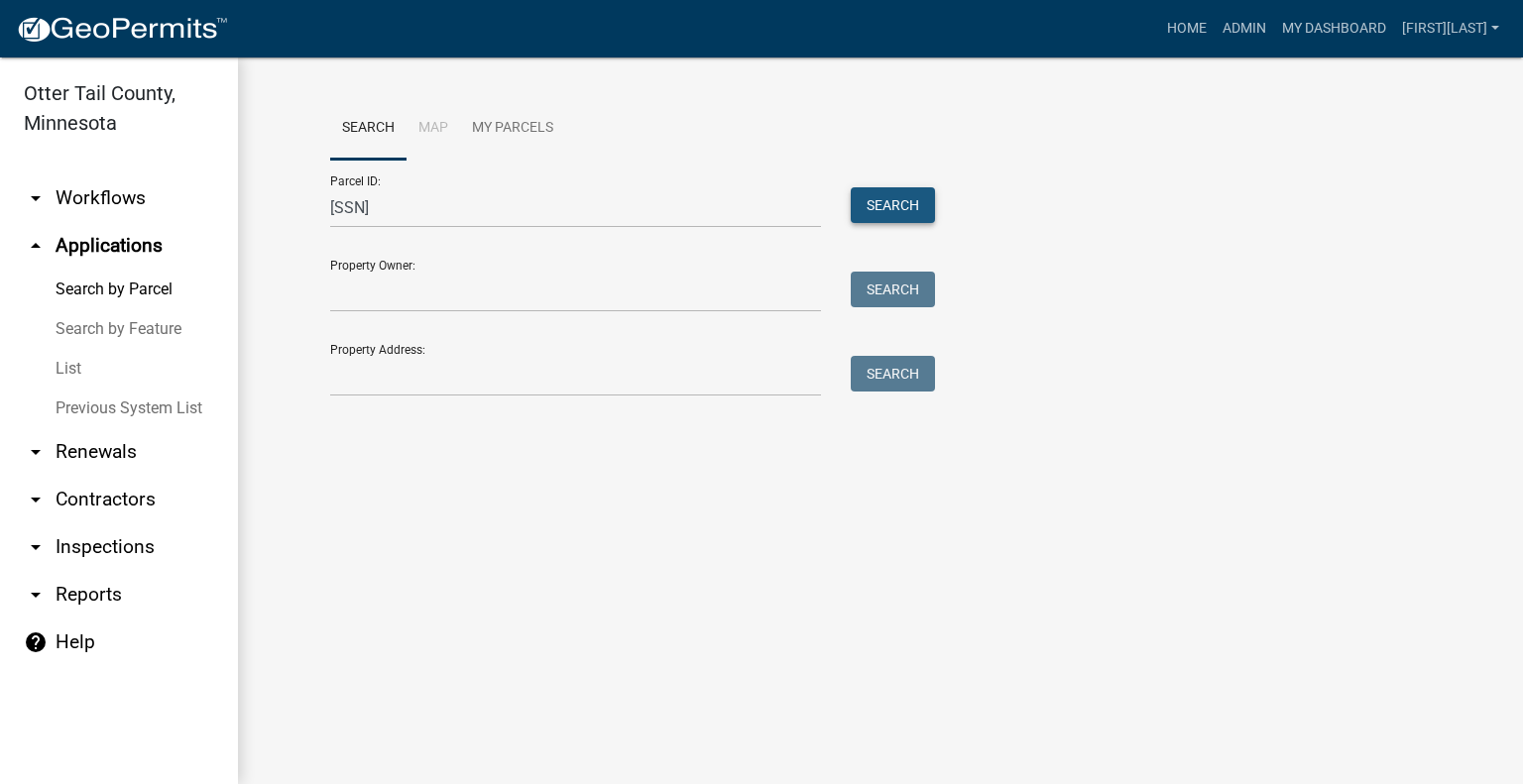 click on "Search" at bounding box center (892, 205) 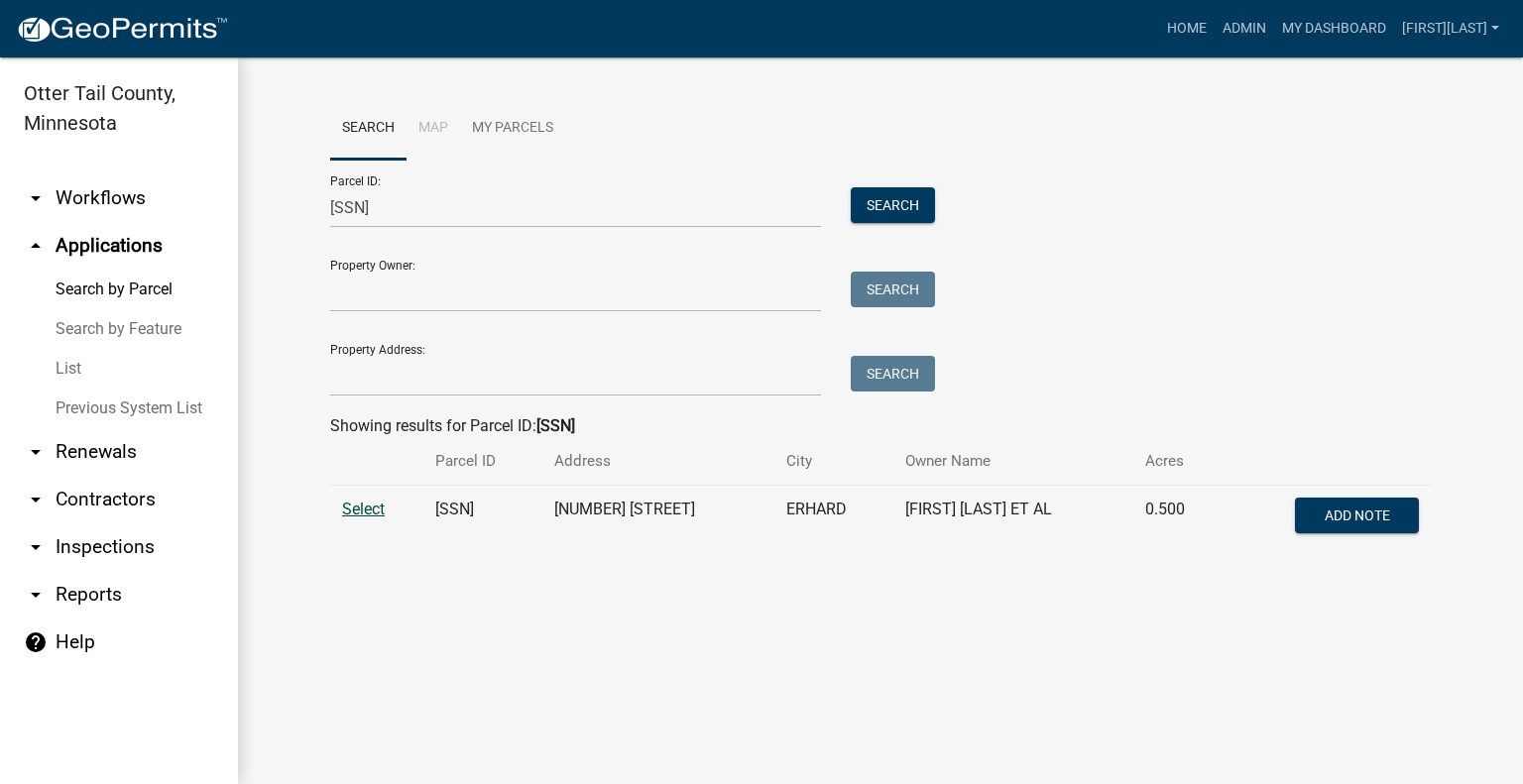 click on "Select" at bounding box center (363, 508) 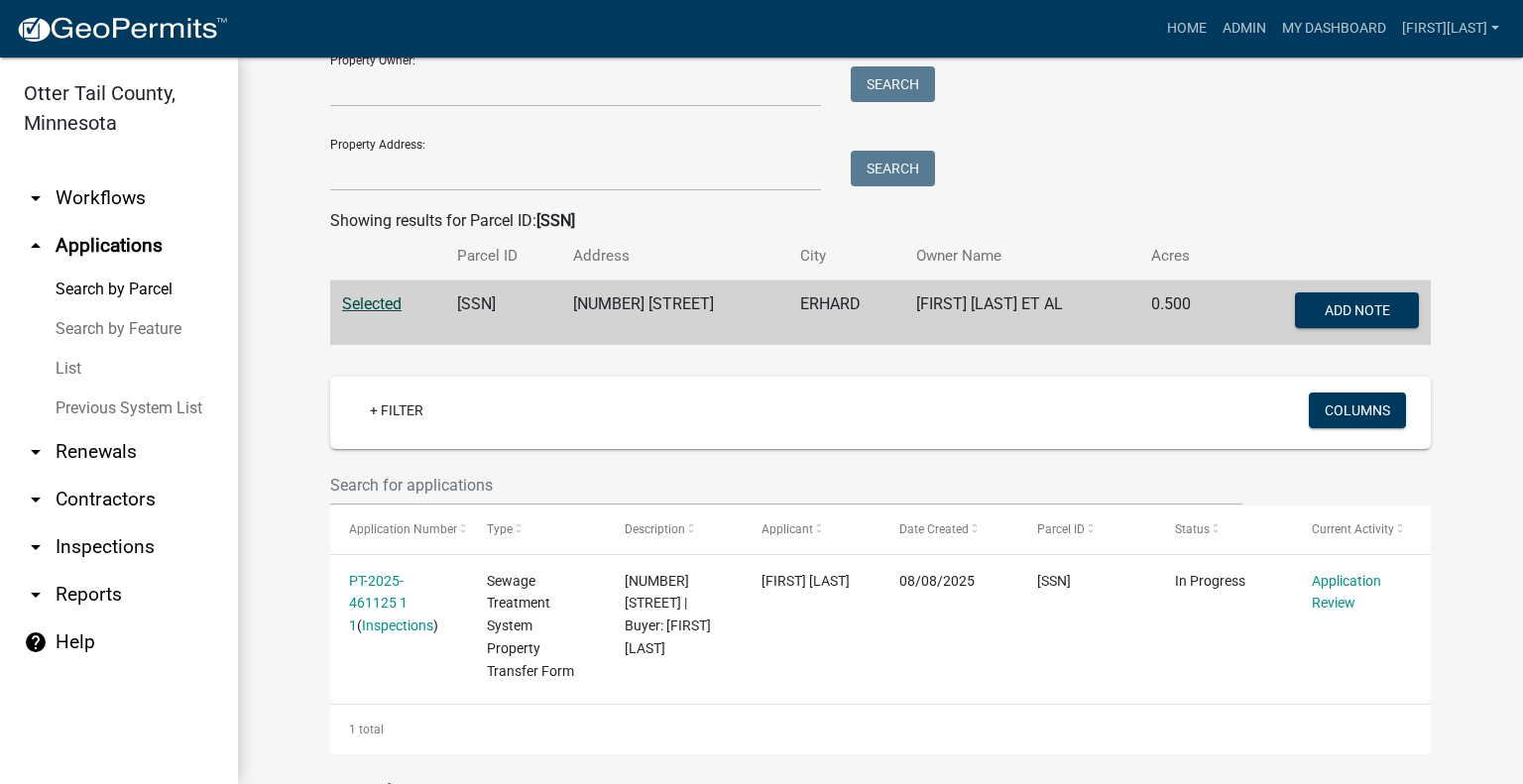 scroll, scrollTop: 0, scrollLeft: 0, axis: both 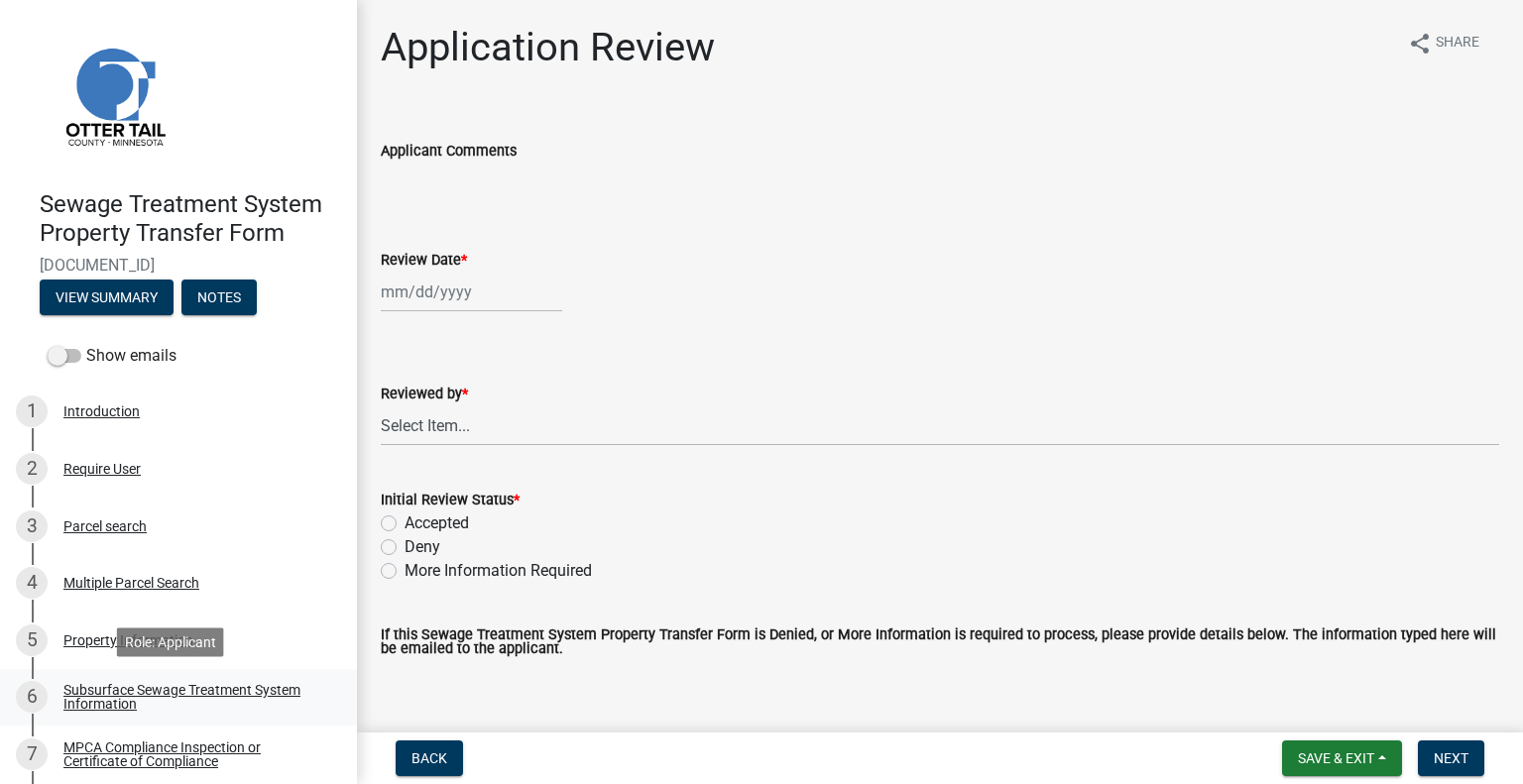 click on "Subsurface Sewage Treatment System Information" at bounding box center (194, 697) 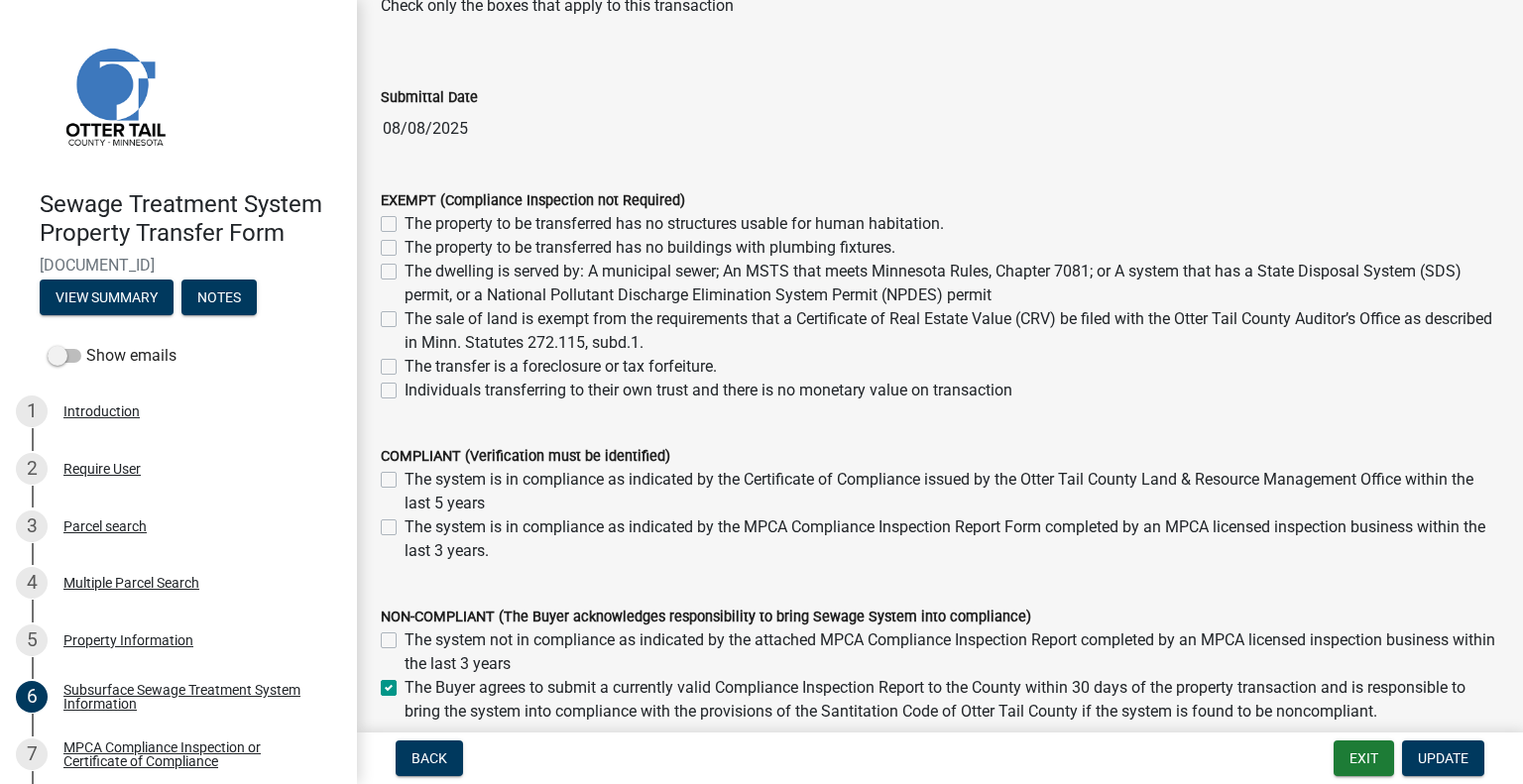 scroll, scrollTop: 99, scrollLeft: 0, axis: vertical 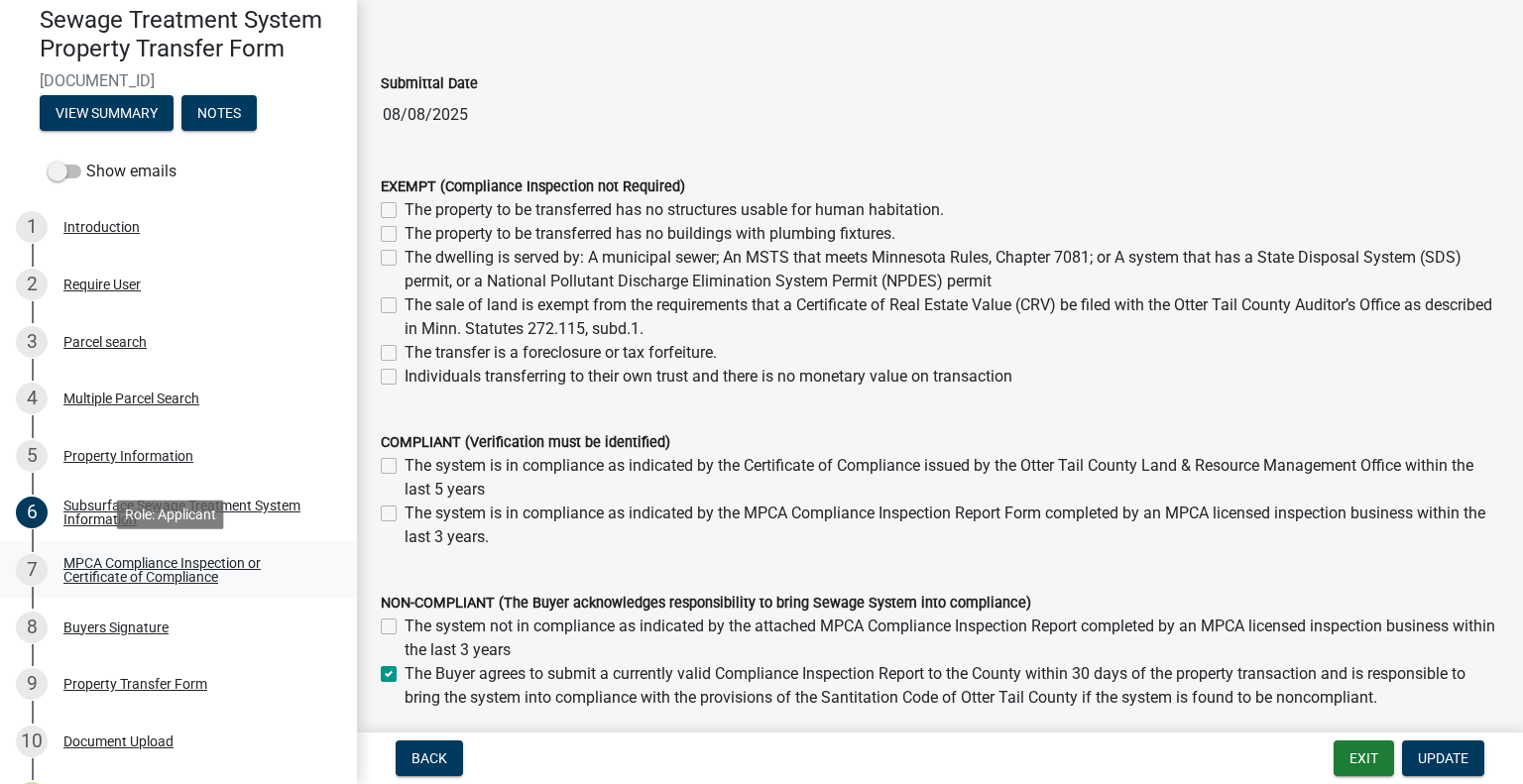 click on "MPCA Compliance Inspection  or Certificate of Compliance" at bounding box center [194, 570] 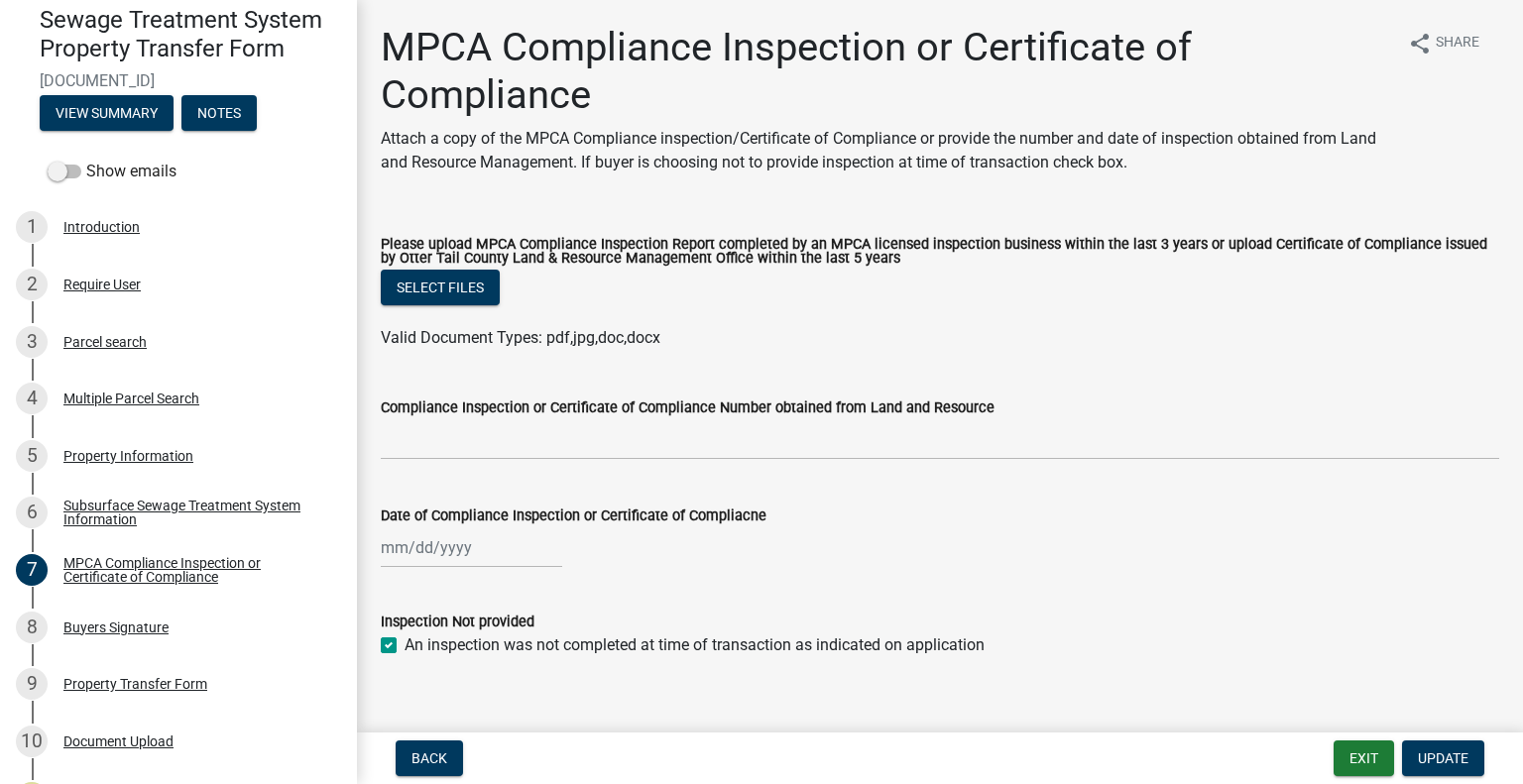 scroll, scrollTop: 291, scrollLeft: 0, axis: vertical 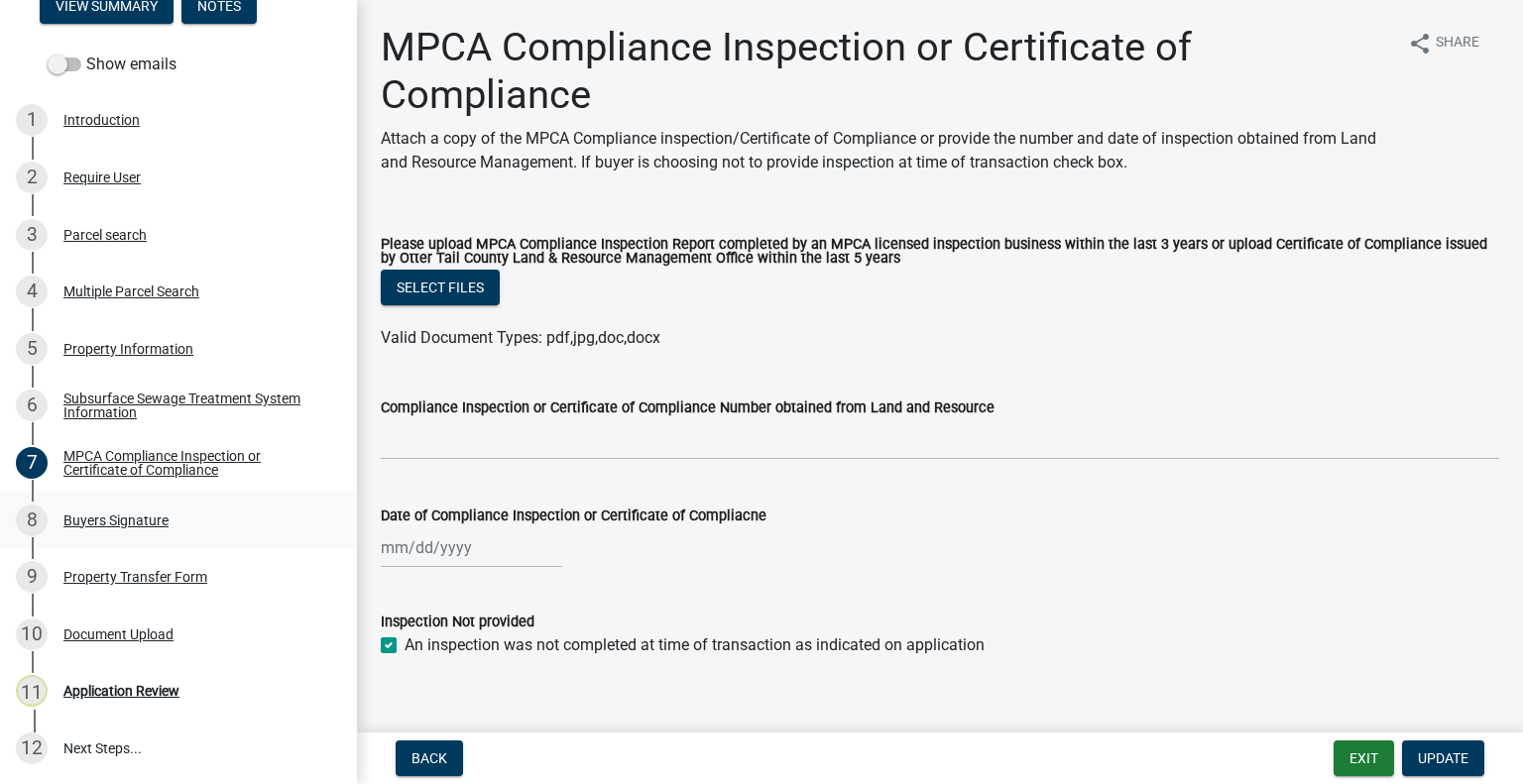 click on "8     Buyers Signature" at bounding box center [171, 520] 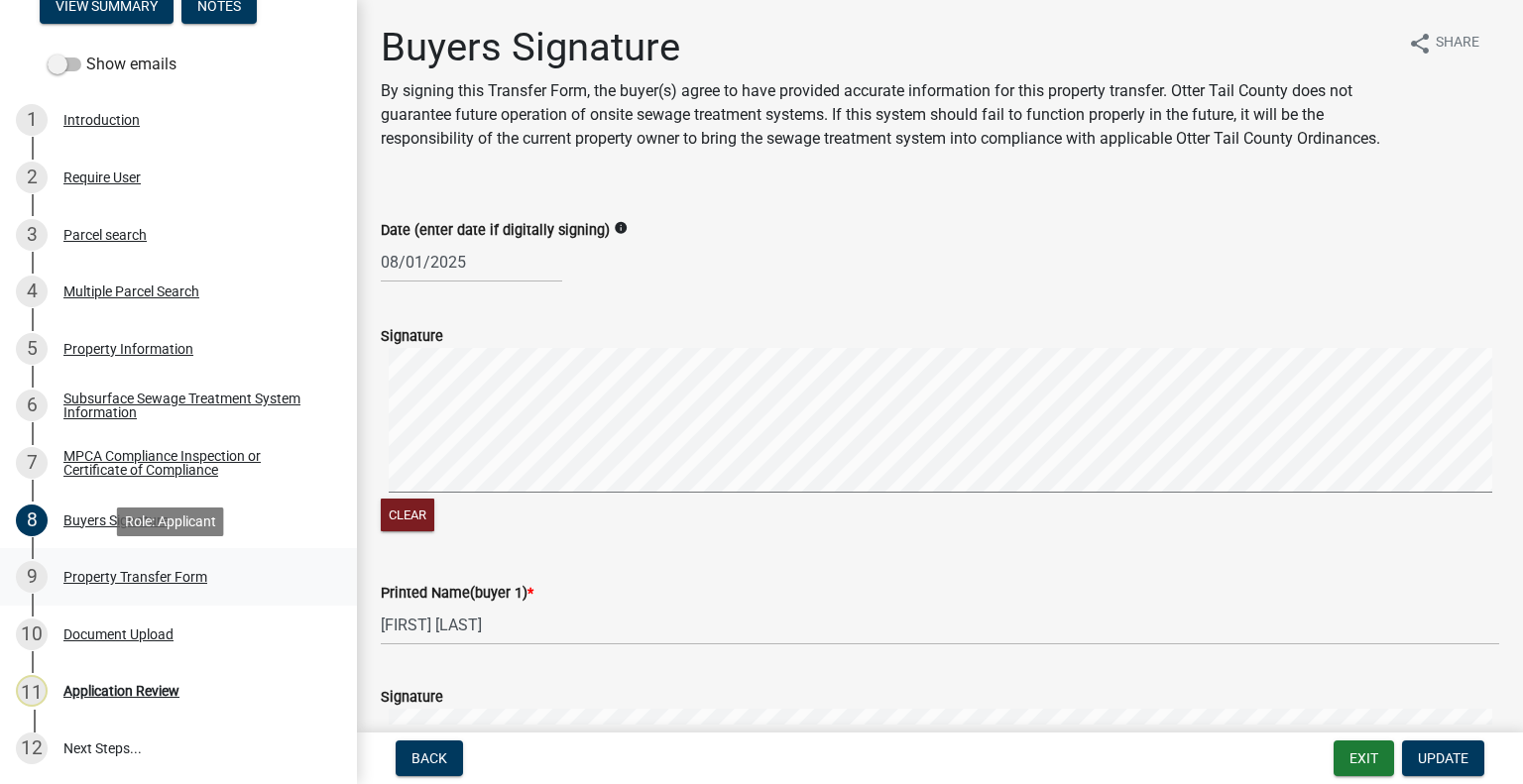 click on "9     Property Transfer Form" at bounding box center (171, 577) 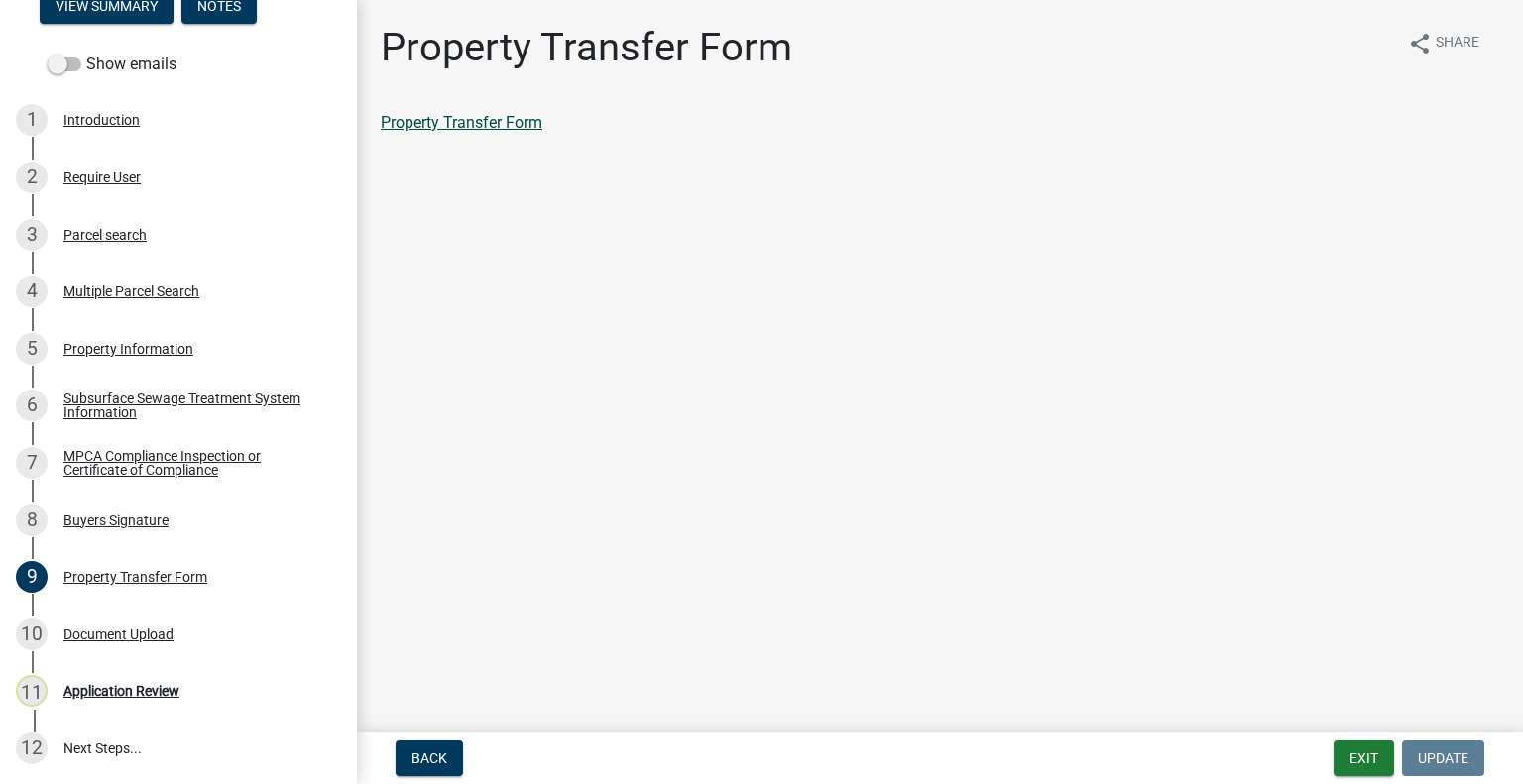 click on "Property Transfer Form" 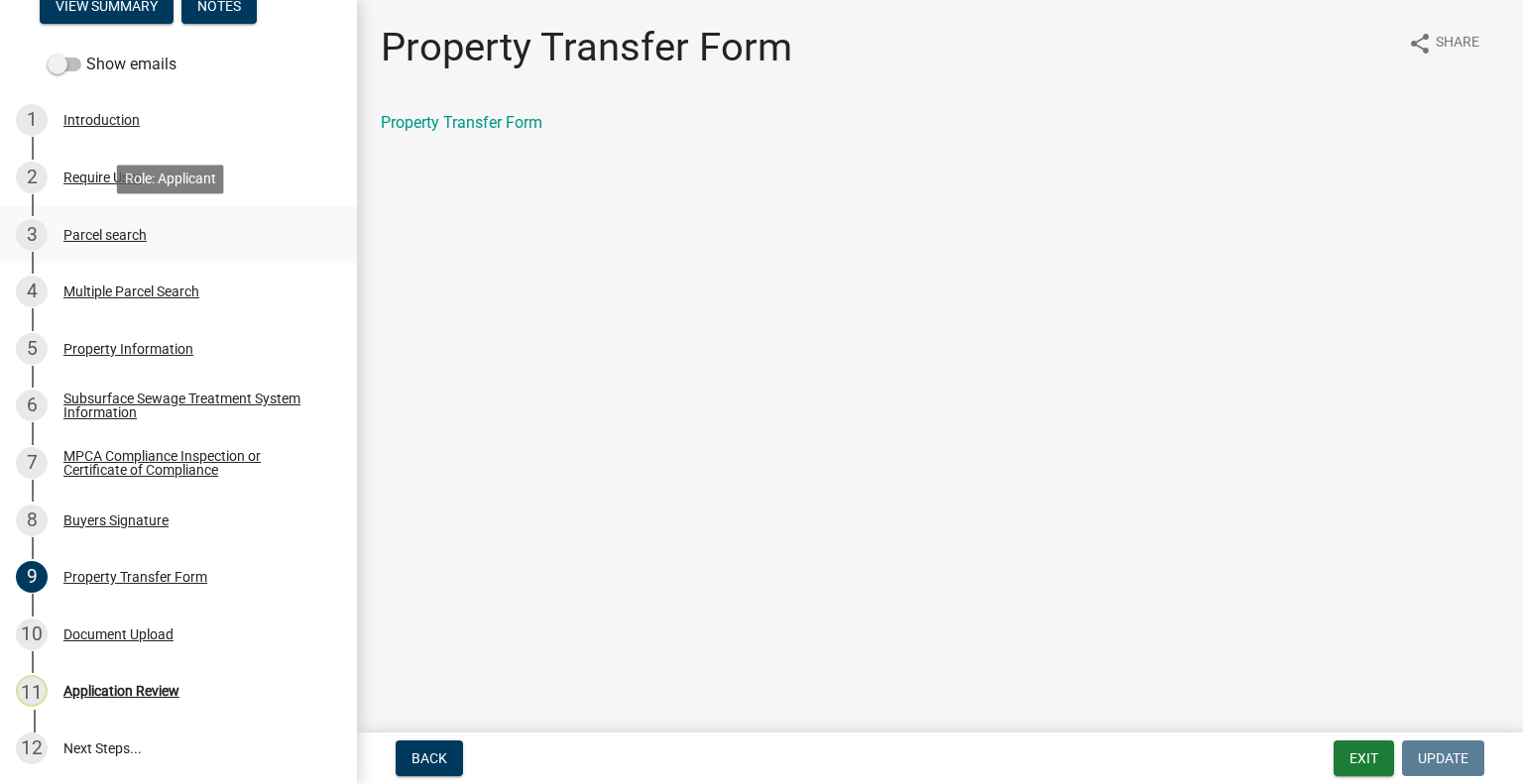 click on "3     Parcel search" at bounding box center [171, 235] 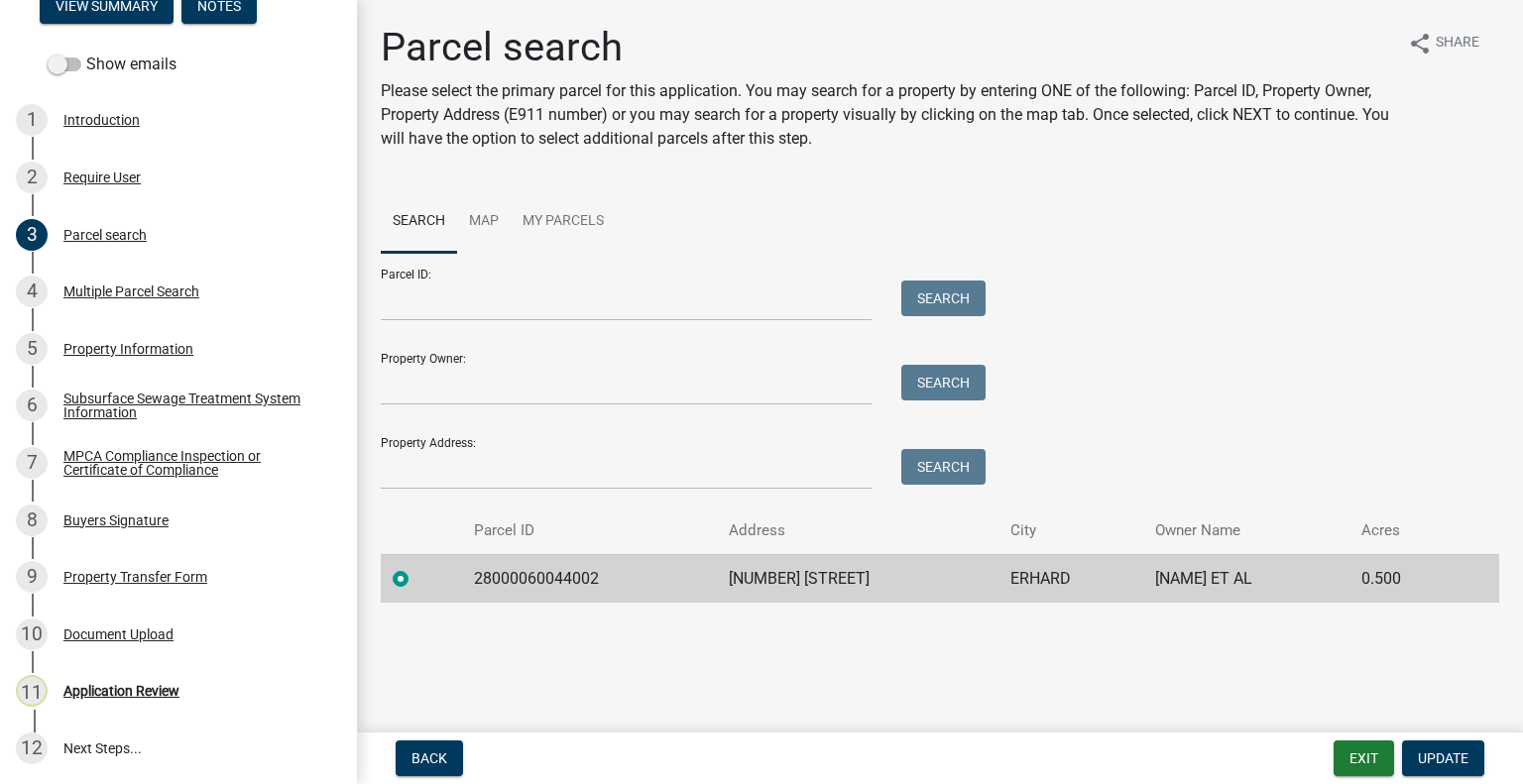 click on "28000060044002" 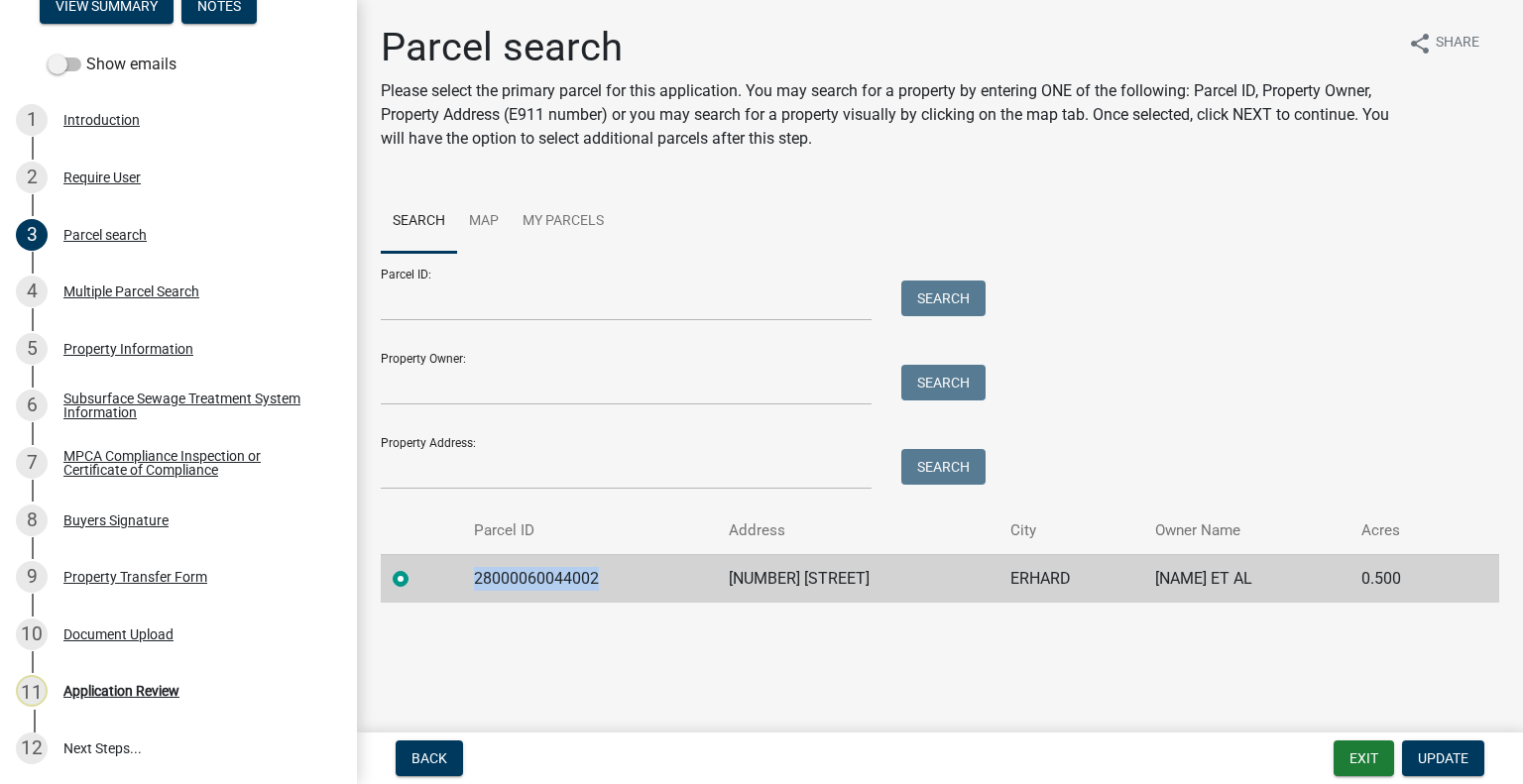 click on "28000060044002" 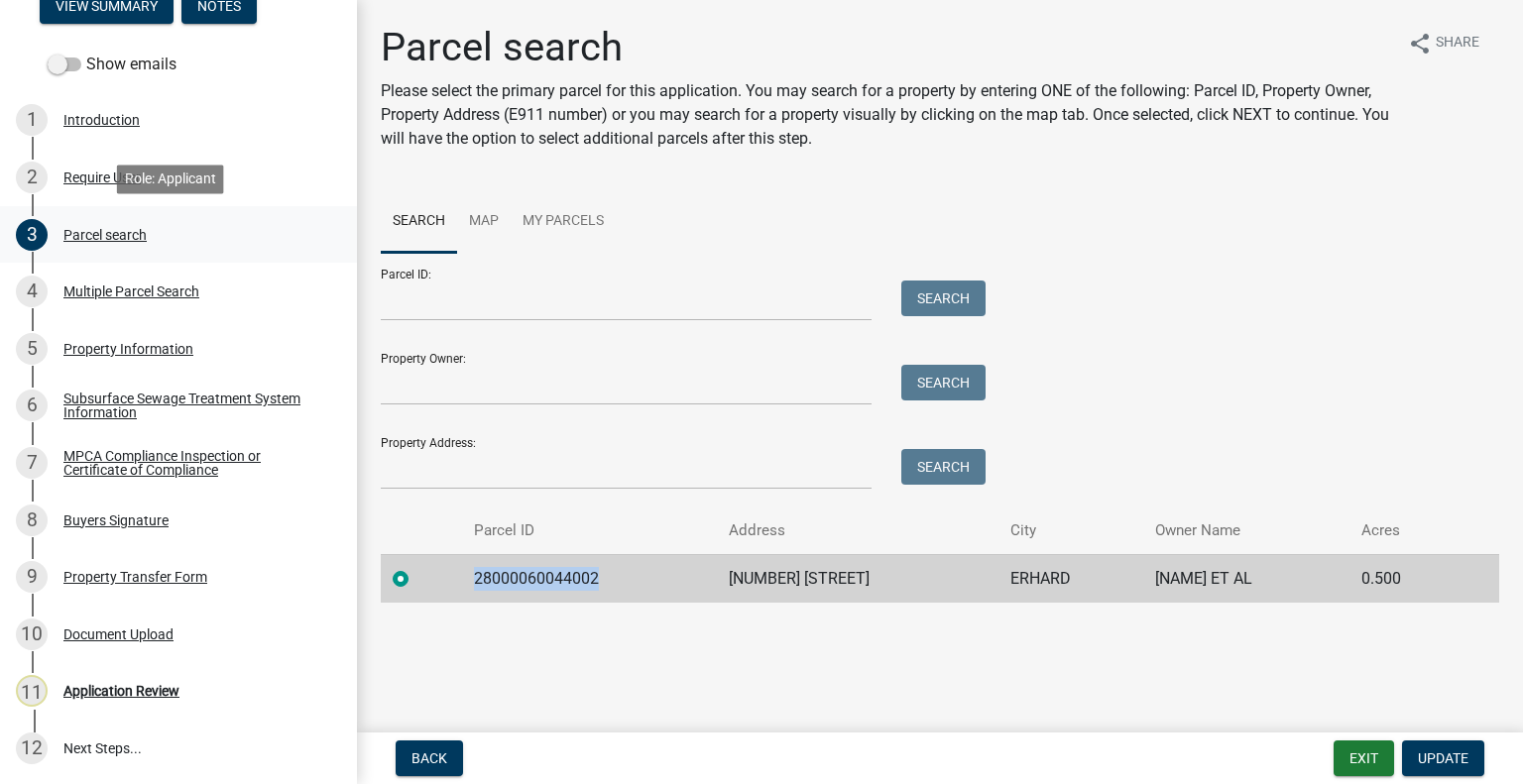 click on "Parcel search" at bounding box center (105, 235) 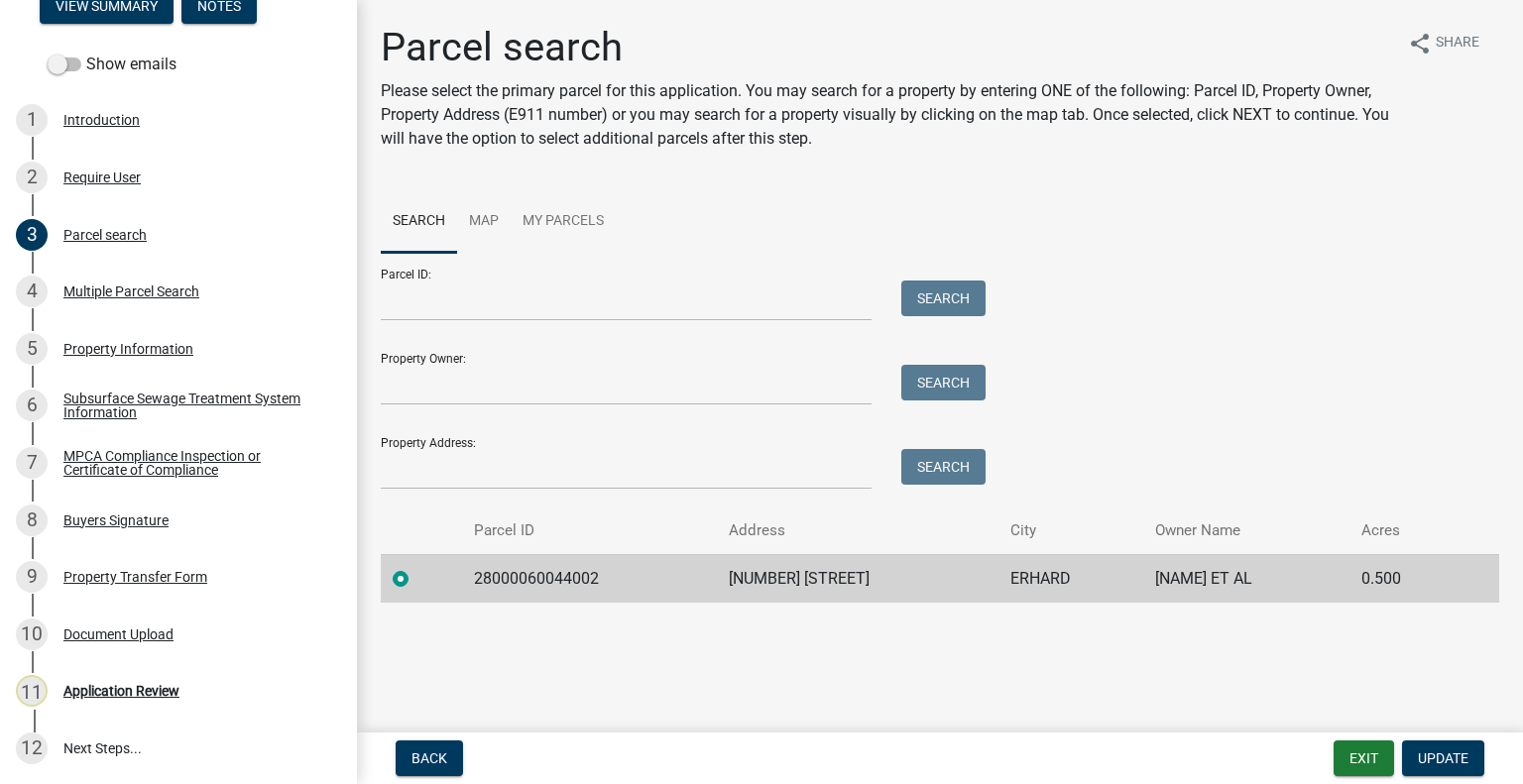 click on "28000060044002" 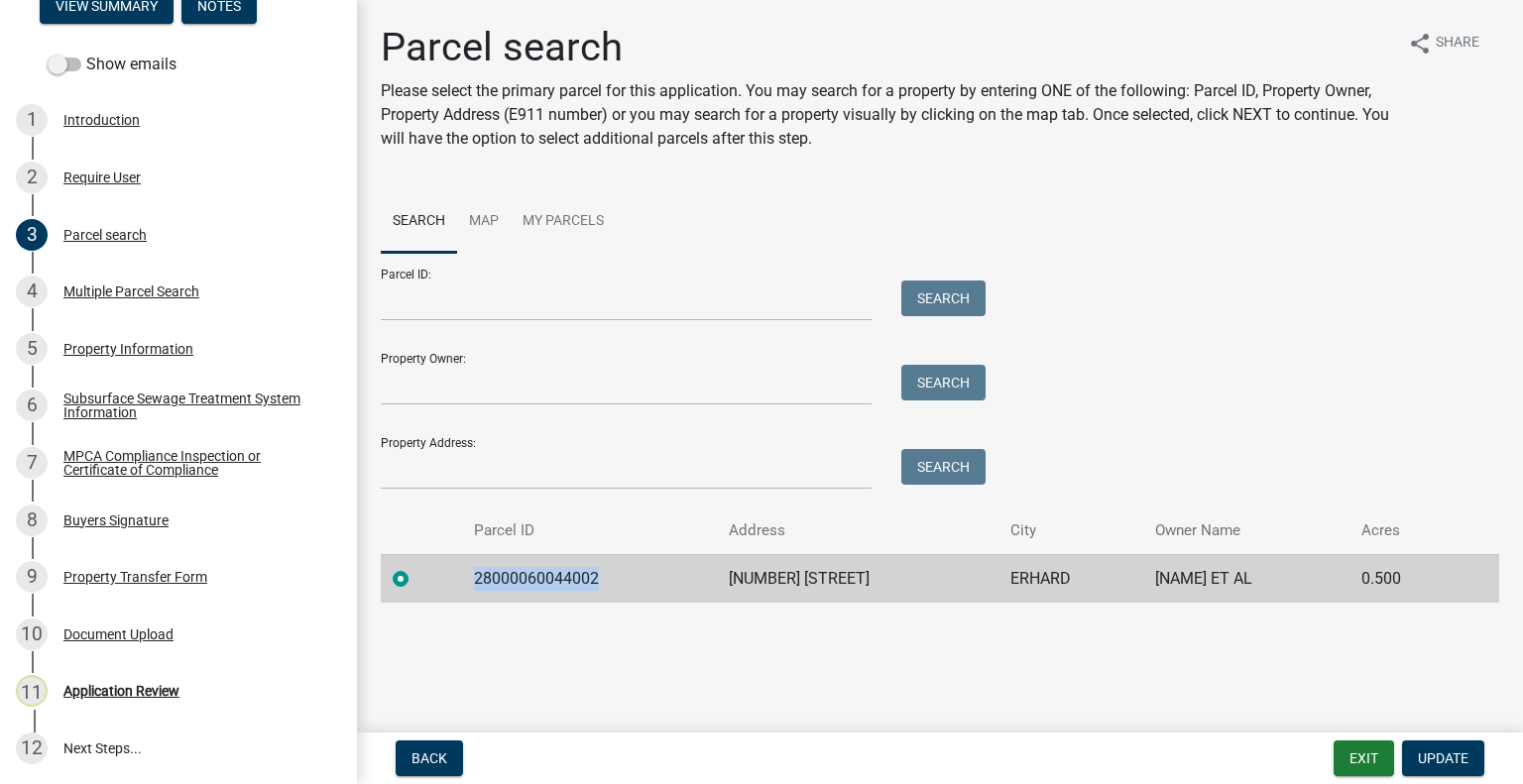 click on "28000060044002" 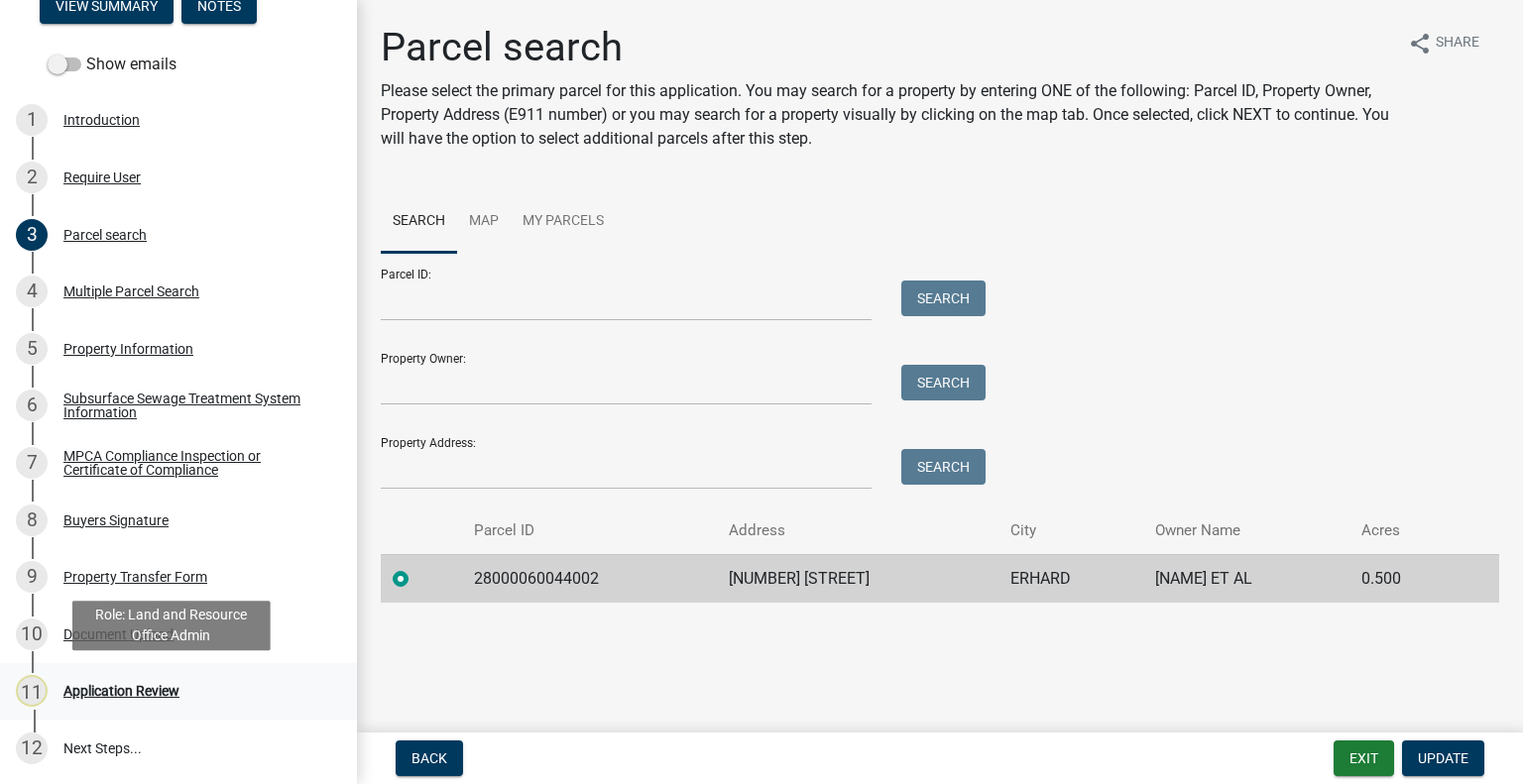 click on "11     Application Review" at bounding box center (171, 691) 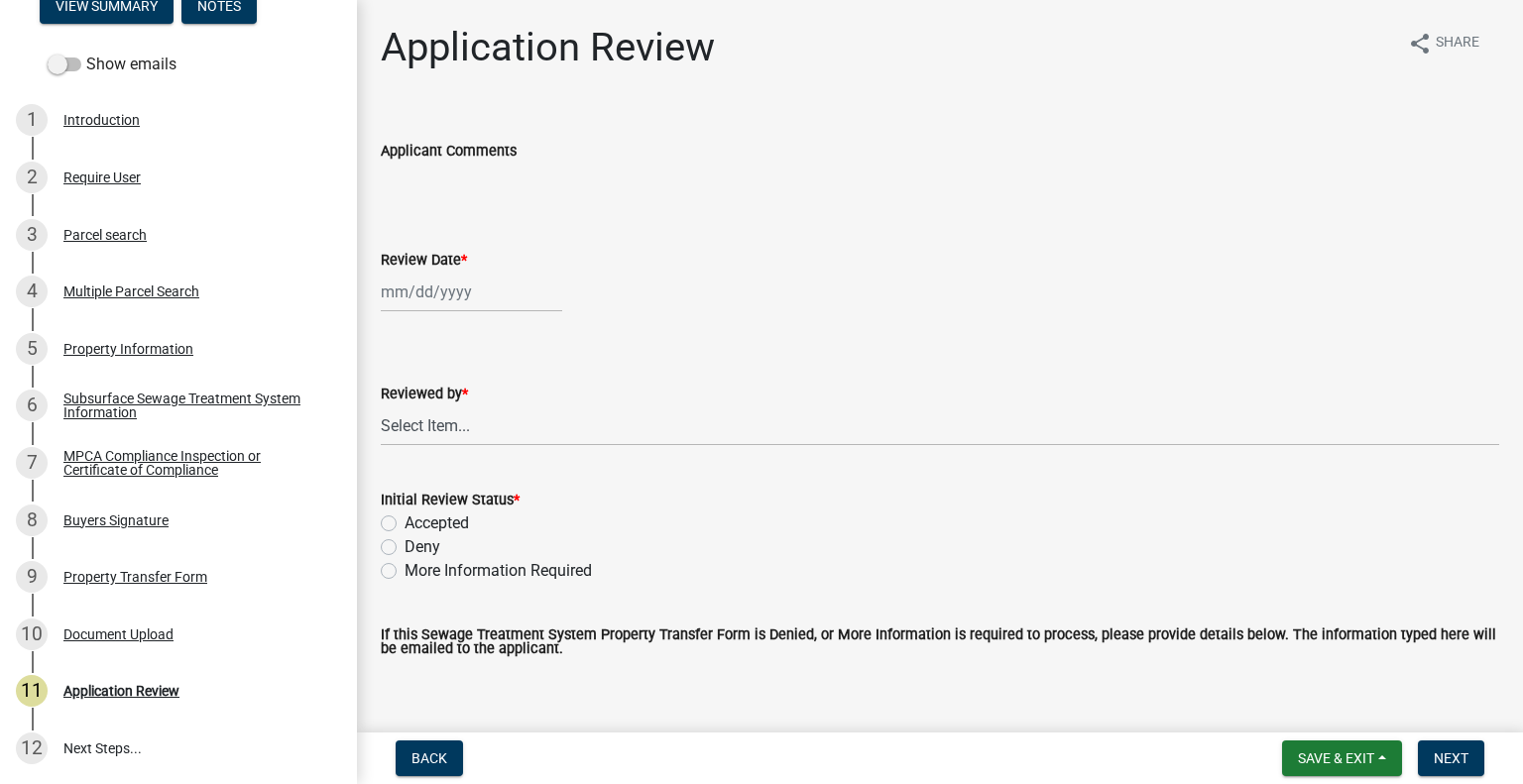 select on "8" 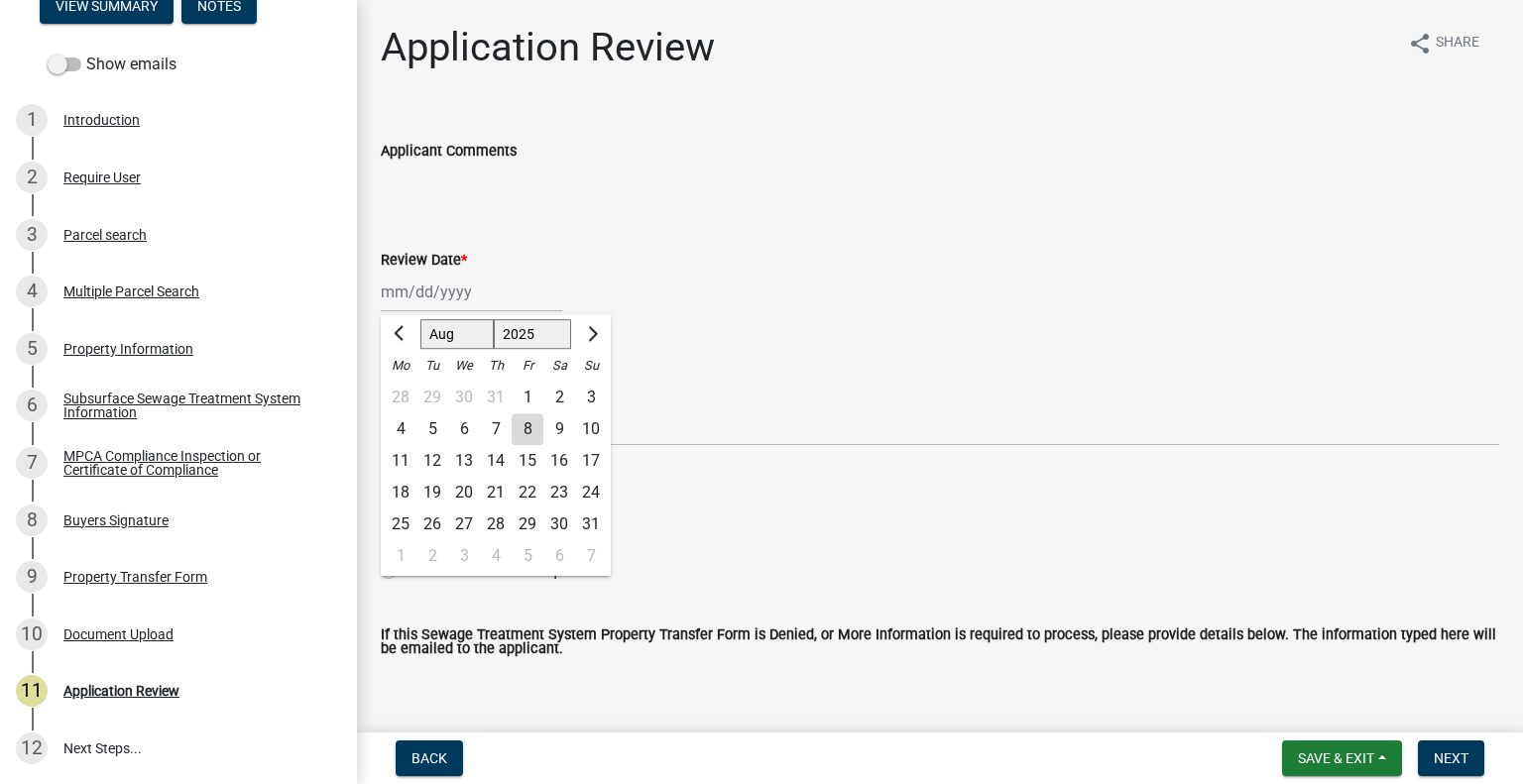 click on "Jan Feb Mar Apr May Jun Jul Aug Sep Oct Nov Dec 1525 1526 1527 1528 1529 1530 1531 1532 1533 1534 1535 1536 1537 1538 1539 1540 1541 1542 1543 1544 1545 1546 1547 1548 1549 1550 1551 1552 1553 1554 1555 1556 1557 1558 1559 1560 1561 1562 1563 1564 1565 1566 1567 1568 1569 1570 1571 1572 1573 1574 1575 1576 1577 1578 1579 1580 1581 1582 1583 1584 1585 1586 1587 1588 1589 1590 1591 1592 1593 1594 1595 1596 1597 1598 1599 1600 1601 1602 1603 1604 1605 1606 1607 1608 1609 1610 1611 1612 1613 1614 1615 1616 1617 1618 1619 1620 1621 1622 1623 1624 1625 1626 1627 1628 1629 1630 1631 1632 1633 1634 1635 1636 1637 1638 1639 1640 1641 1642 1643 1644 1645 1646 1647 1648 1649 1650 1651 1652 1653 1654 1655 1656 1657 1658 1659 1660 1661 1662 1663 1664 1665 1666 1667 1668 1669 1670 1671 1672 1673 1674 1675 1676 1677 1678 1679 1680 1681 1682 1683 1684 1685 1686 1687 1688 1689 1690 1691 1692 1693 1694 1695 1696 1697 1698 1699 1700 1701 1702 1703 1704 1705 1706 1707 1708 1709 1710 1711 1712 1713 1714 1715 1716 1717 1718 1719 1" 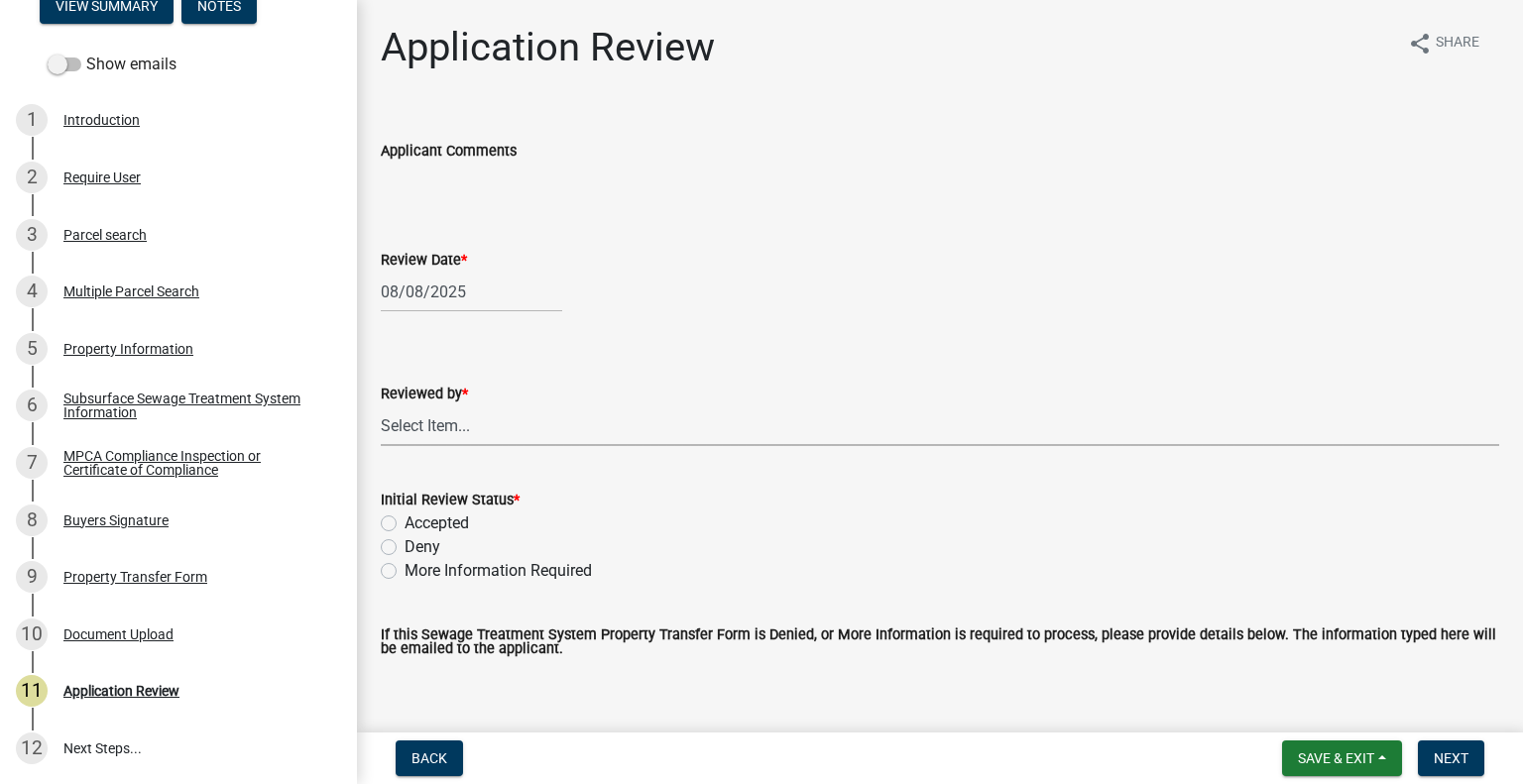 click on "Select Item...   [FIRST] [LAST]   [FIRST] [LAST]   [FIRST] [LAST]   [FIRST] [LAST]   [FIRST] [LAST]   [FIRST] [LAST]   [FIRST] [LAST]   [FIRST] [LAST]   [FIRST] [LAST]   [FIRST] [LAST]   [FIRST] [LAST]   [FIRST] [LAST]   [FIRST] [LAST]   [FIRST] [LAST]" at bounding box center (940, 425) 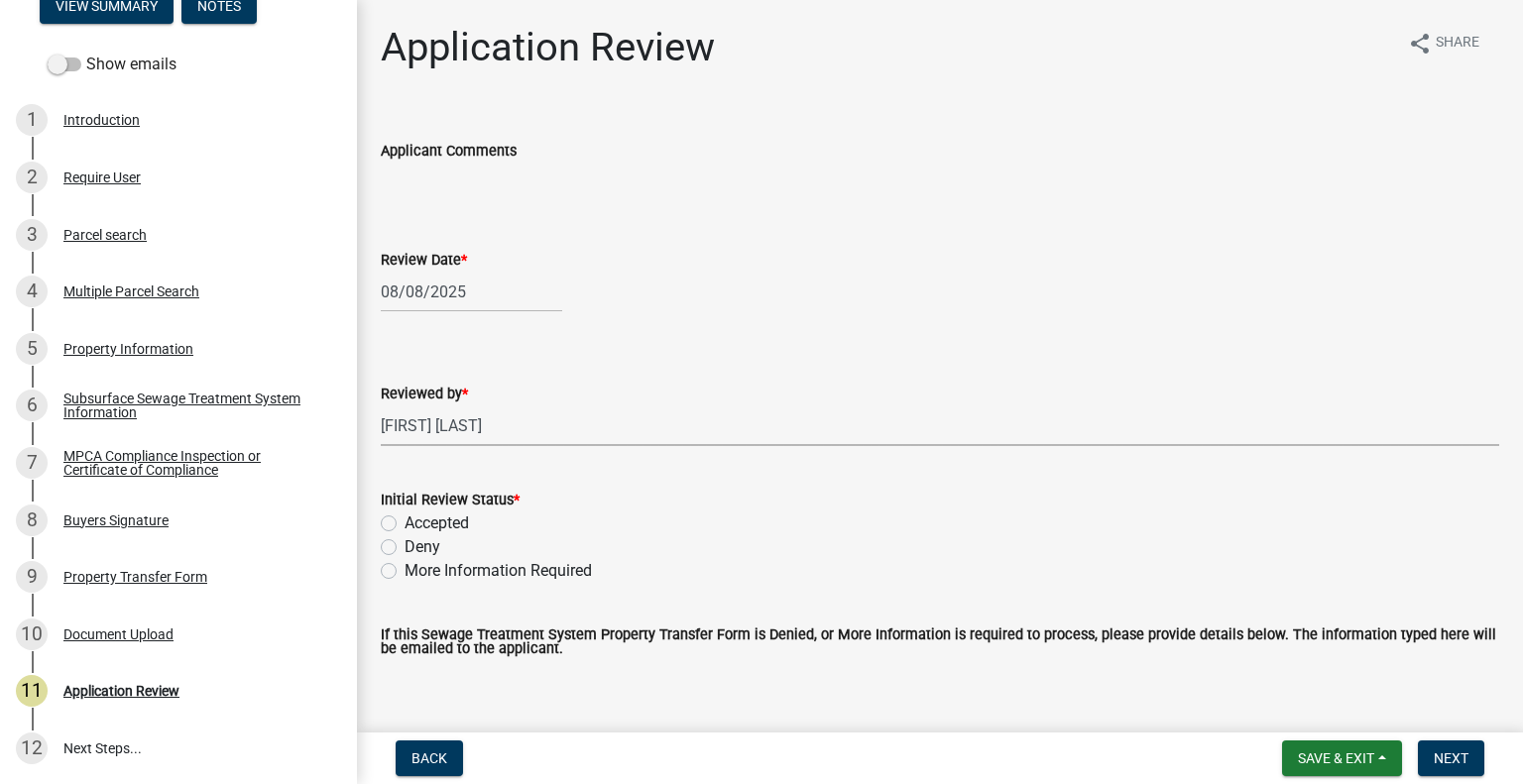 click on "Select Item...   [FIRST] [LAST]   [FIRST] [LAST]   [FIRST] [LAST]   [FIRST] [LAST]   [FIRST] [LAST]   [FIRST] [LAST]   [FIRST] [LAST]   [FIRST] [LAST]   [FIRST] [LAST]   [FIRST] [LAST]   [FIRST] [LAST]   [FIRST] [LAST]   [FIRST] [LAST]   [FIRST] [LAST]" at bounding box center [940, 425] 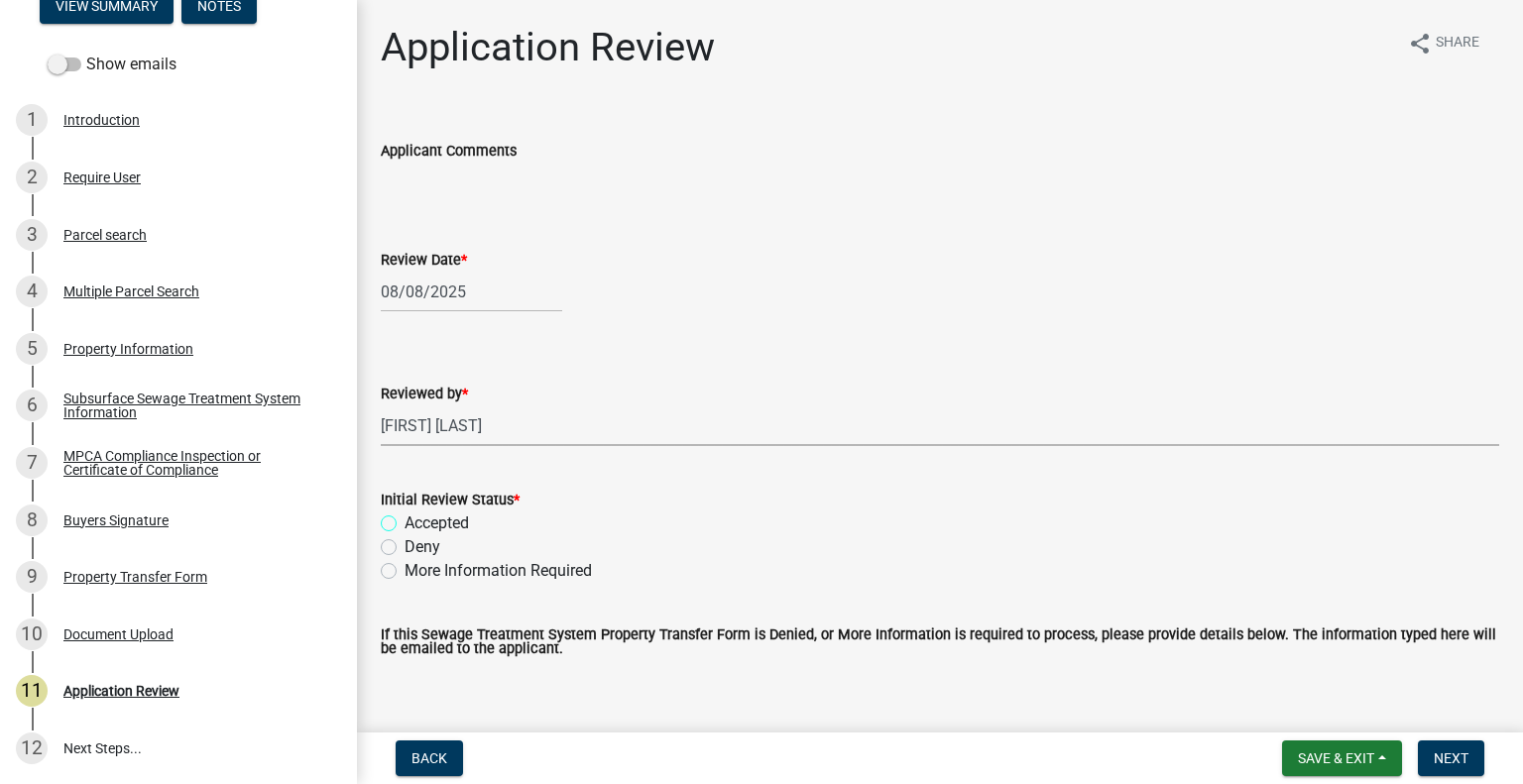 click on "Accepted" at bounding box center [410, 517] 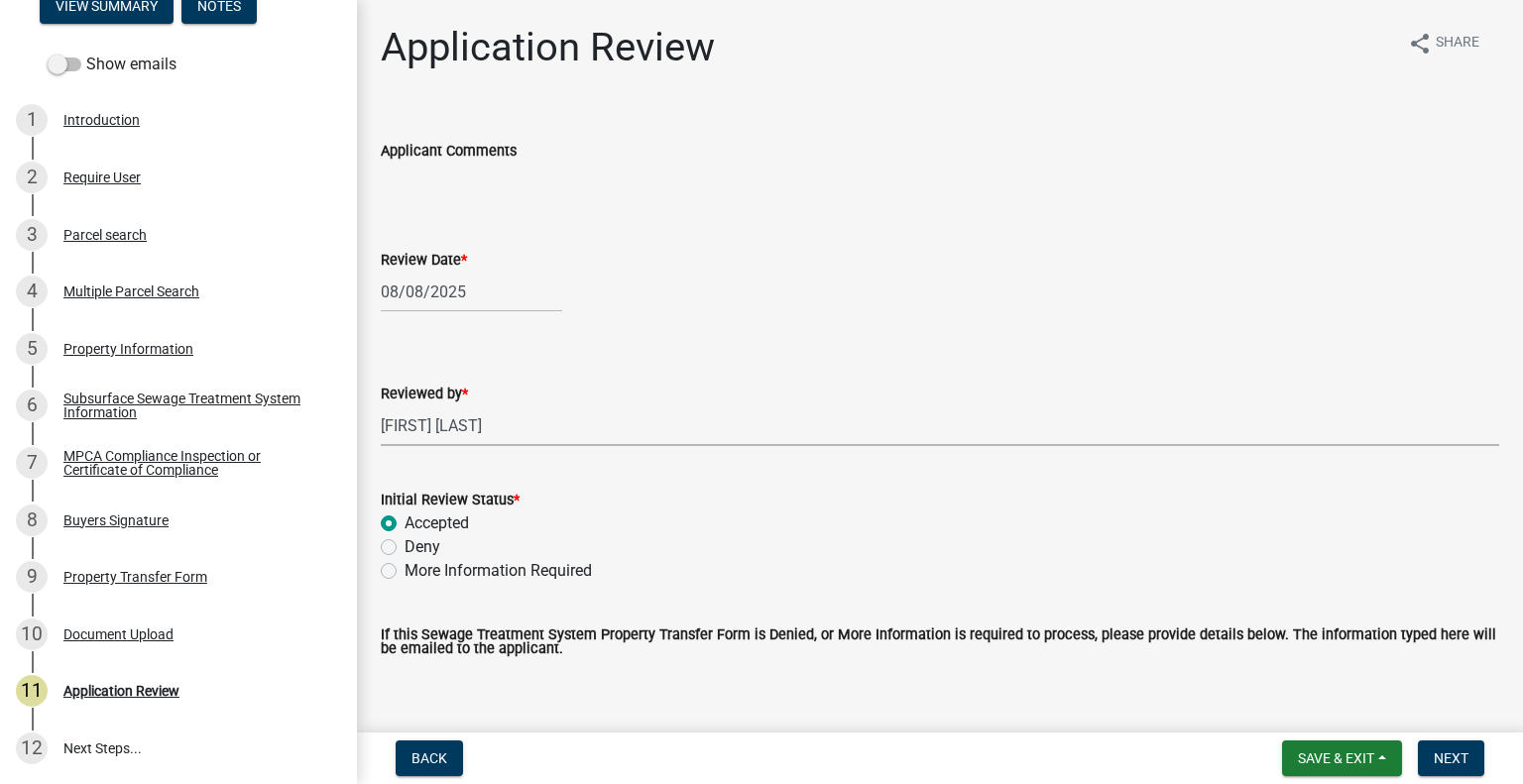 radio on "true" 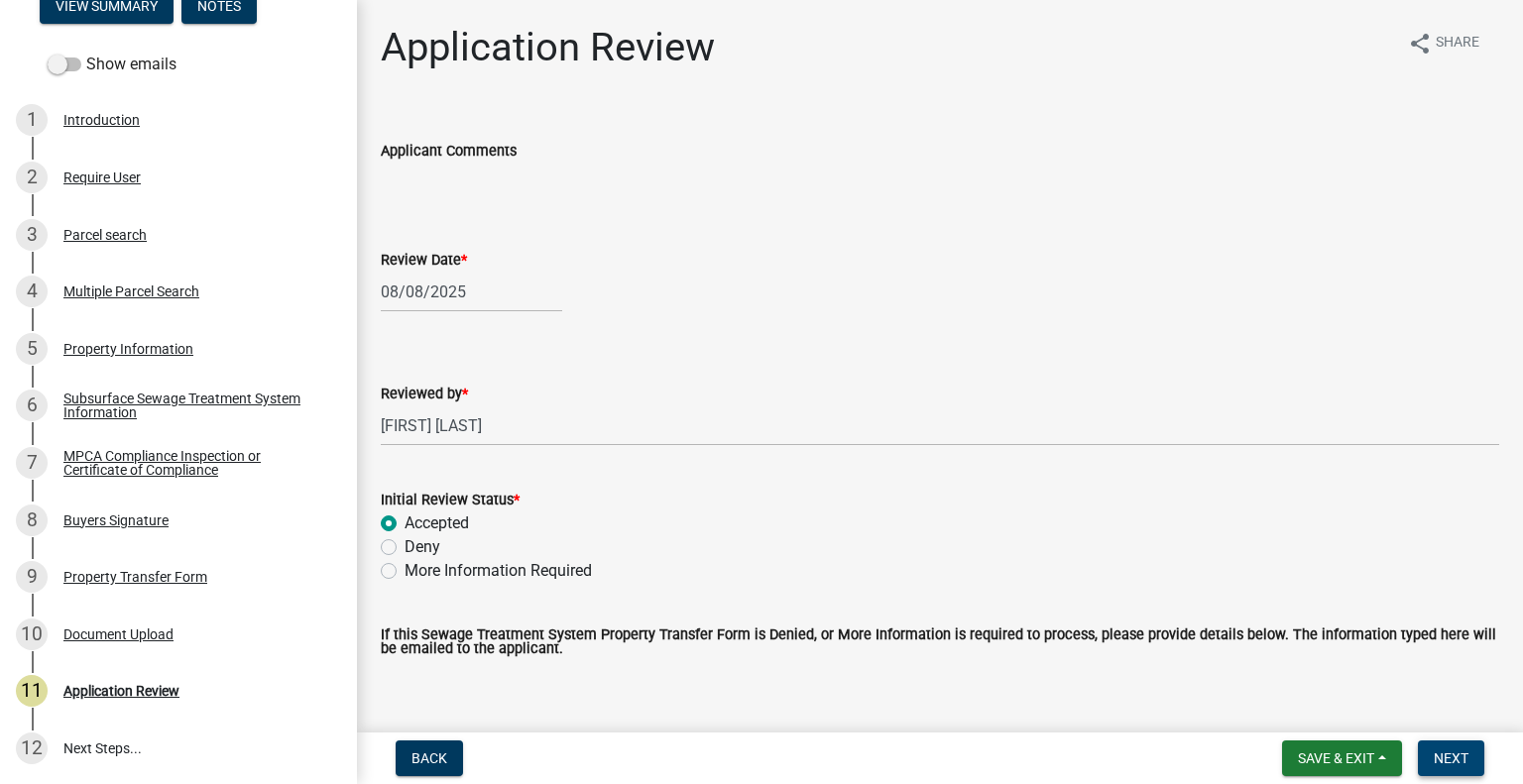 click on "Next" at bounding box center [1451, 758] 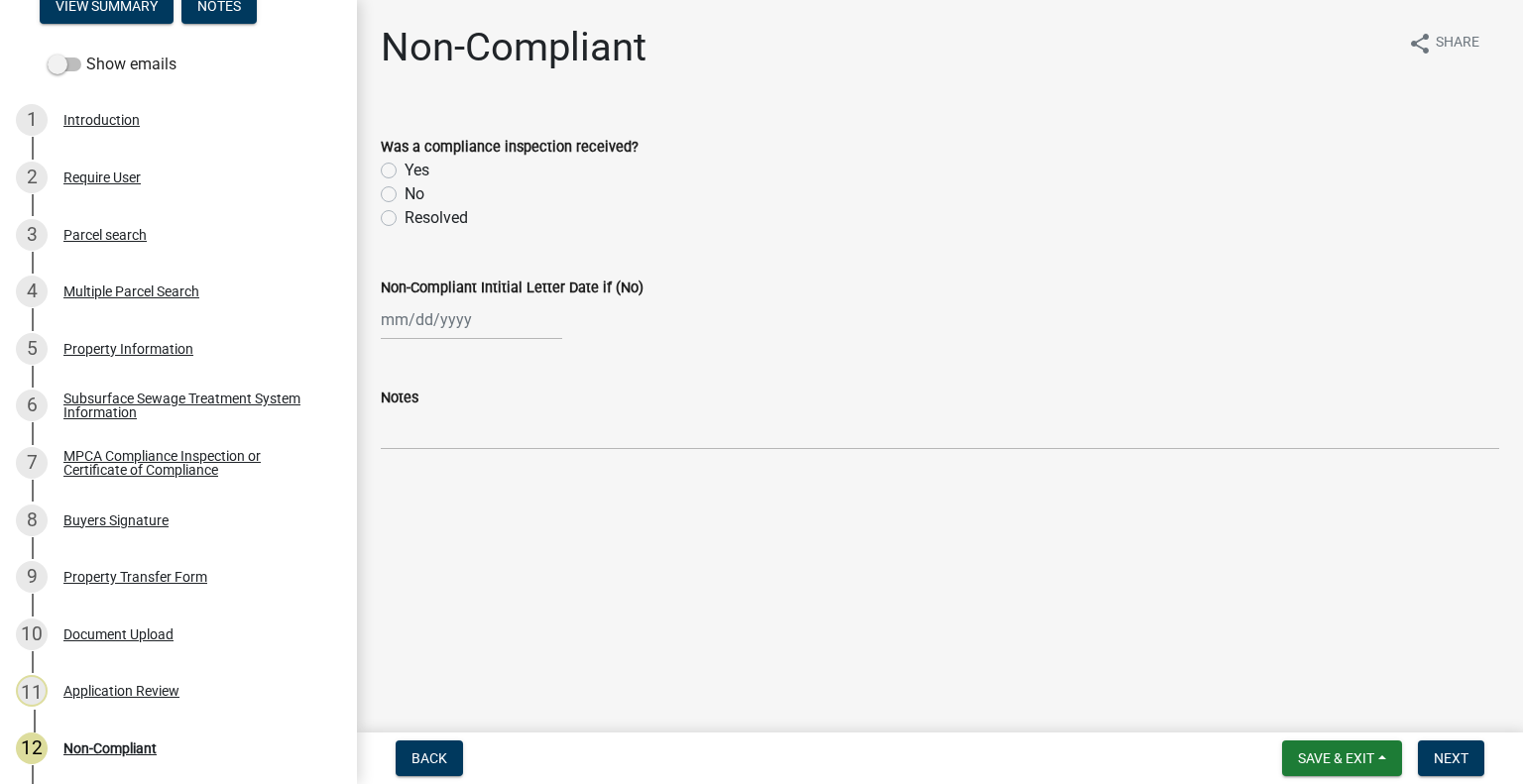click on "No" 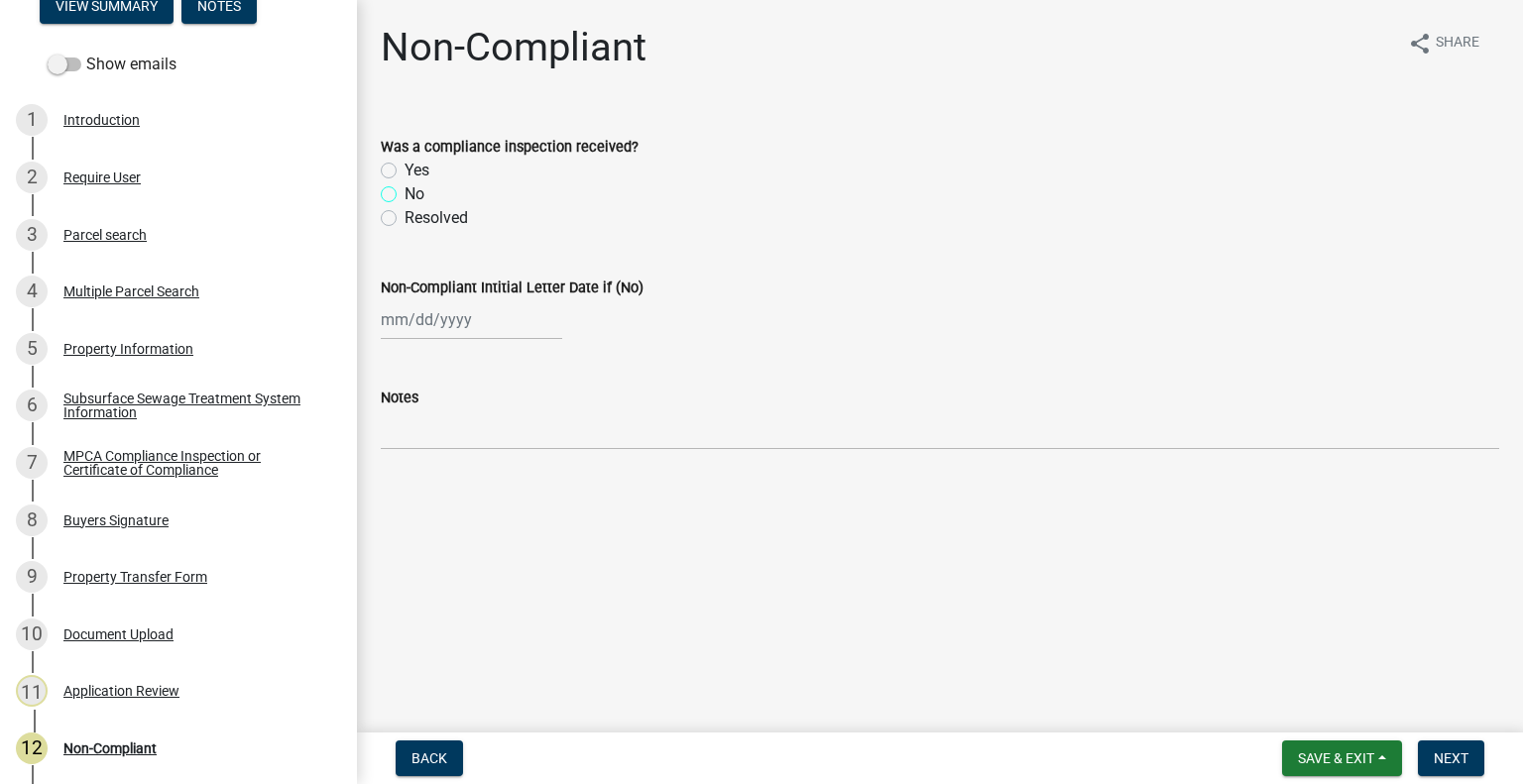 click on "No" at bounding box center (410, 188) 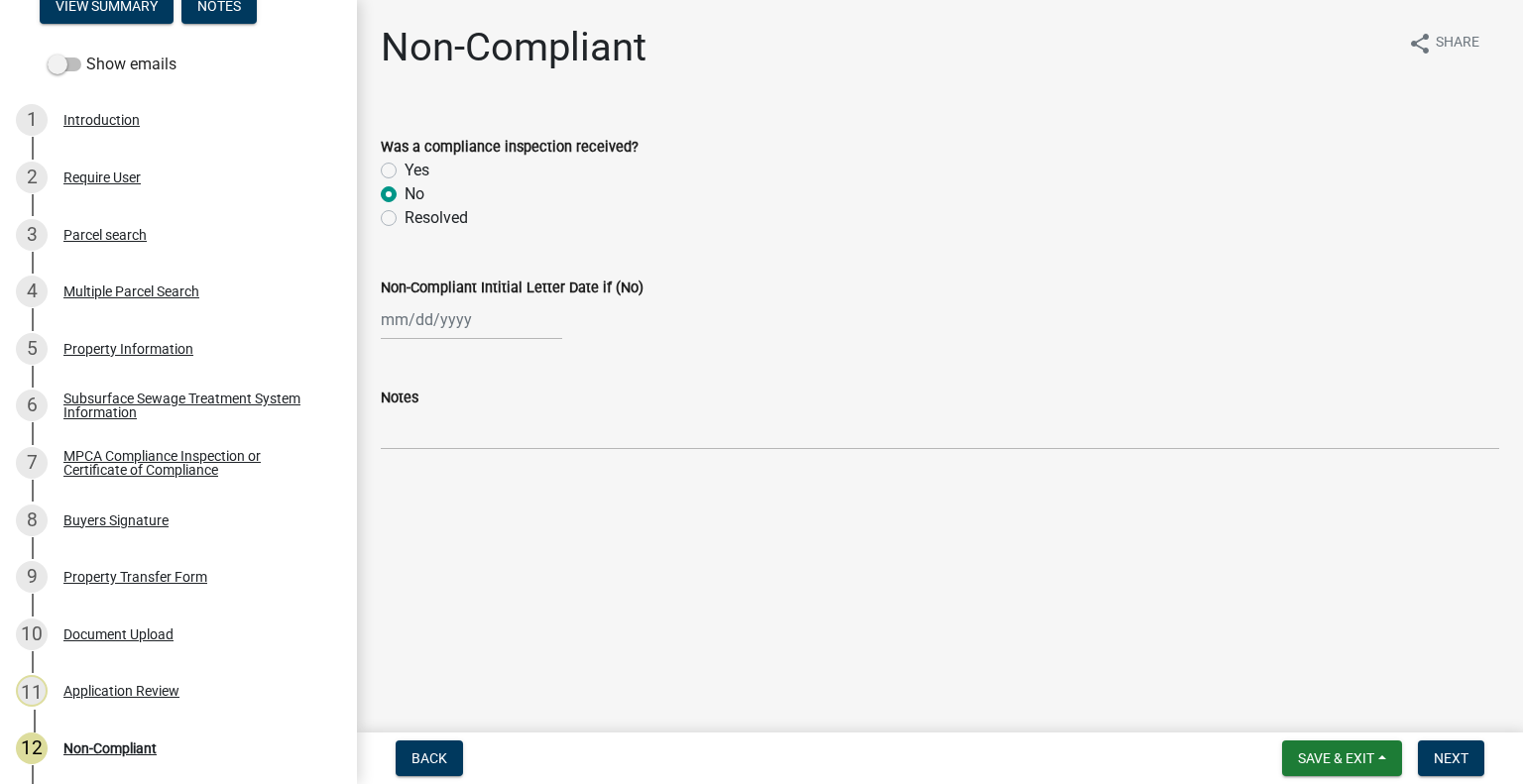 radio on "true" 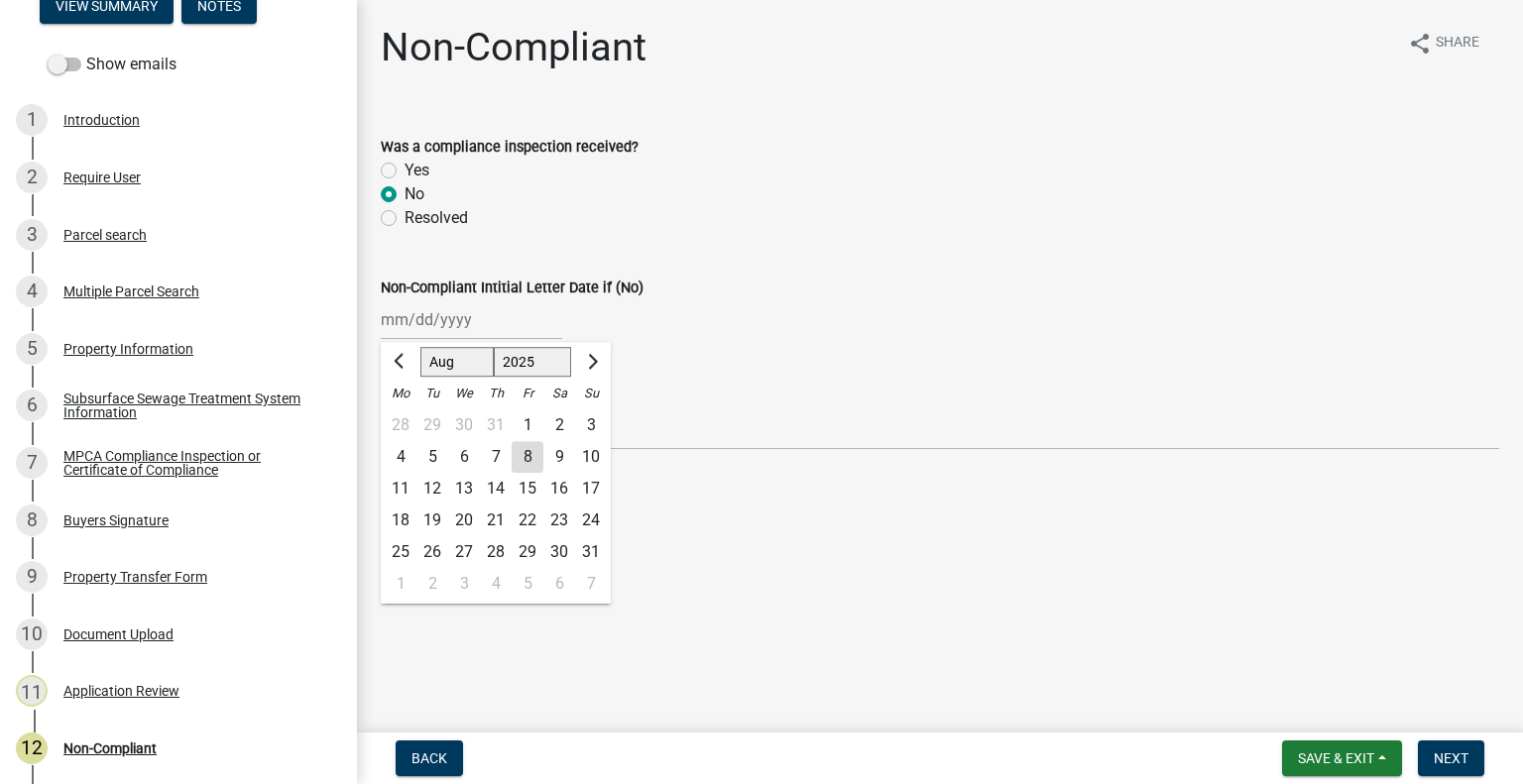 click on "8" 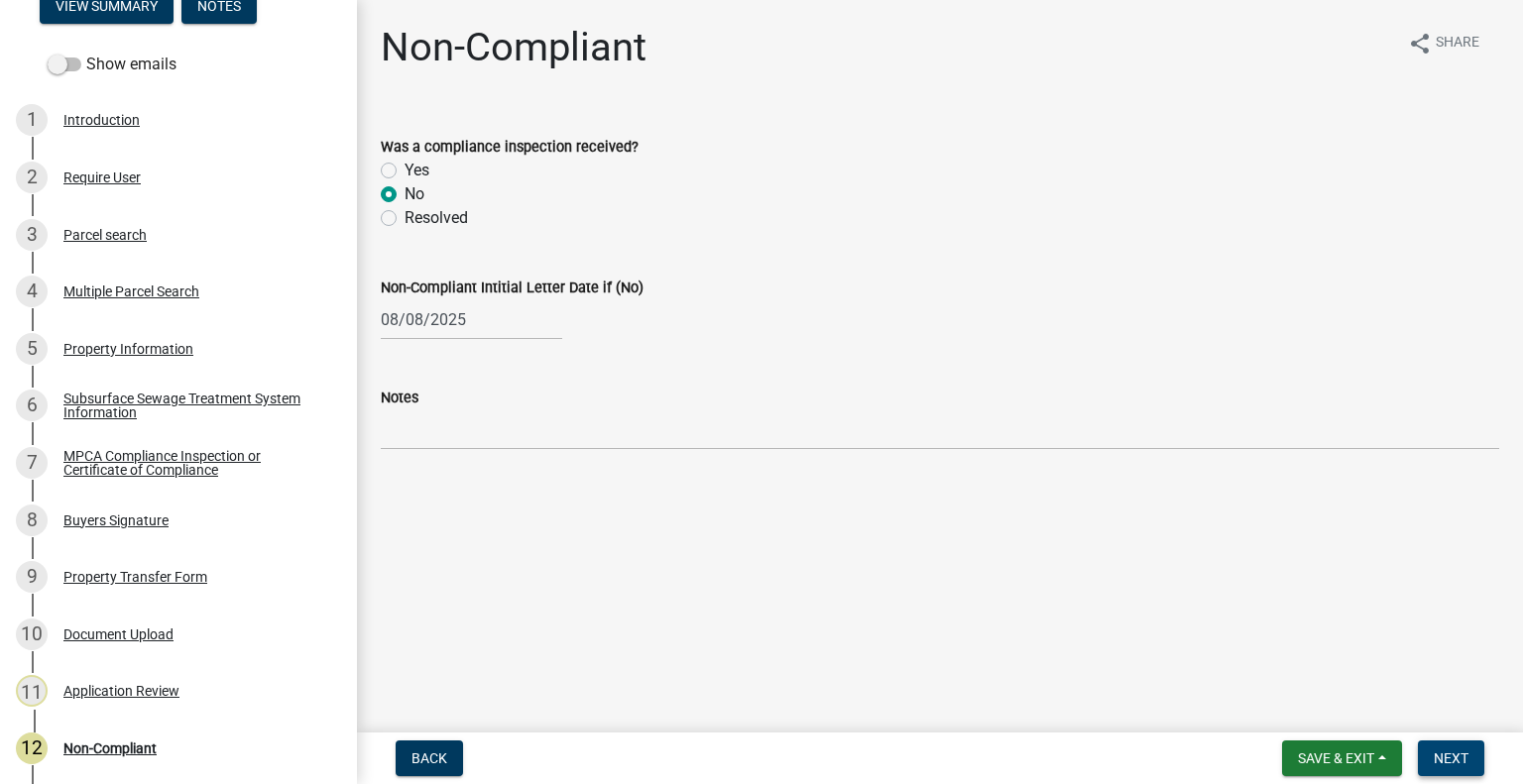 click on "Next" at bounding box center (1451, 758) 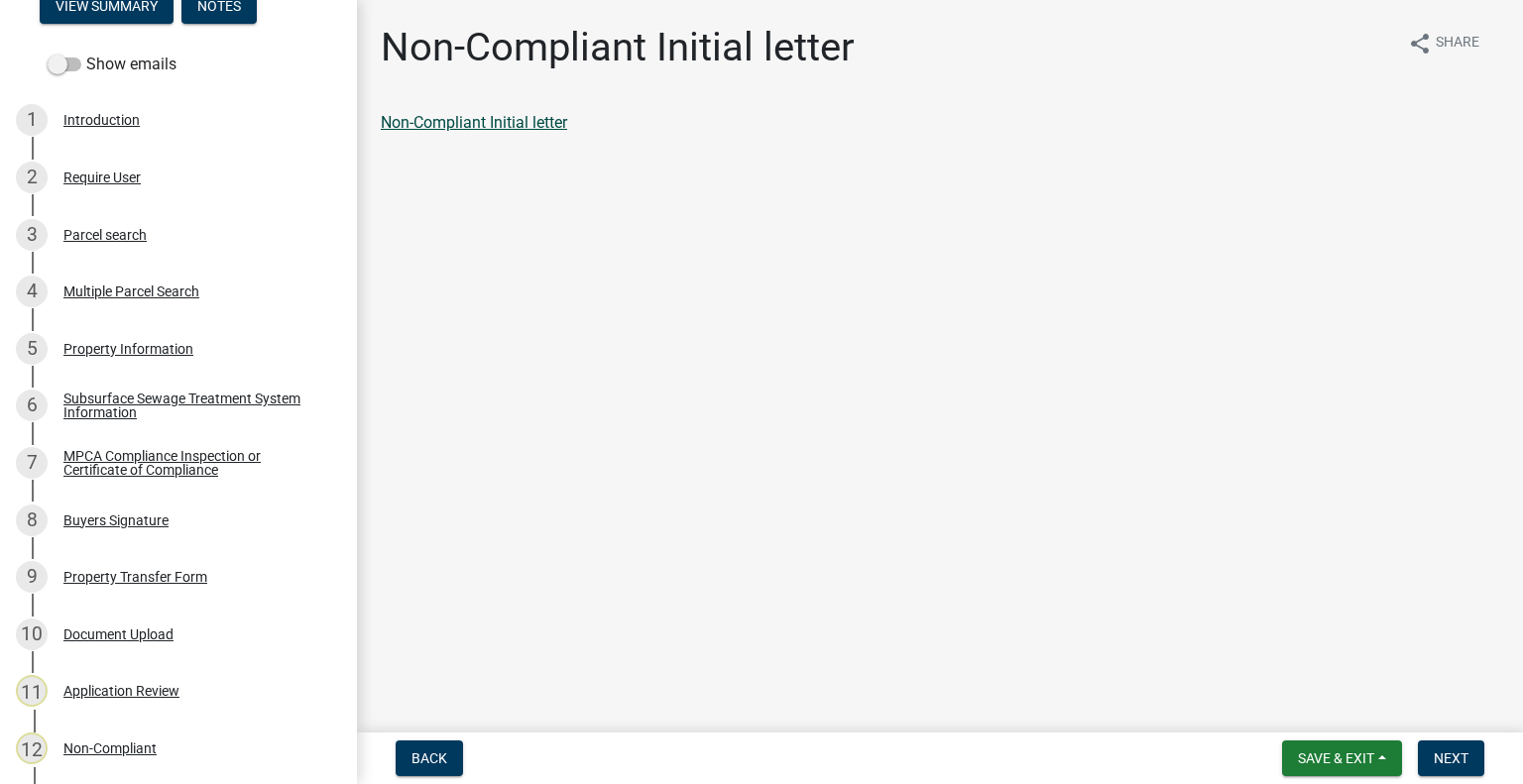 click on "Non-Compliant Initial letter" 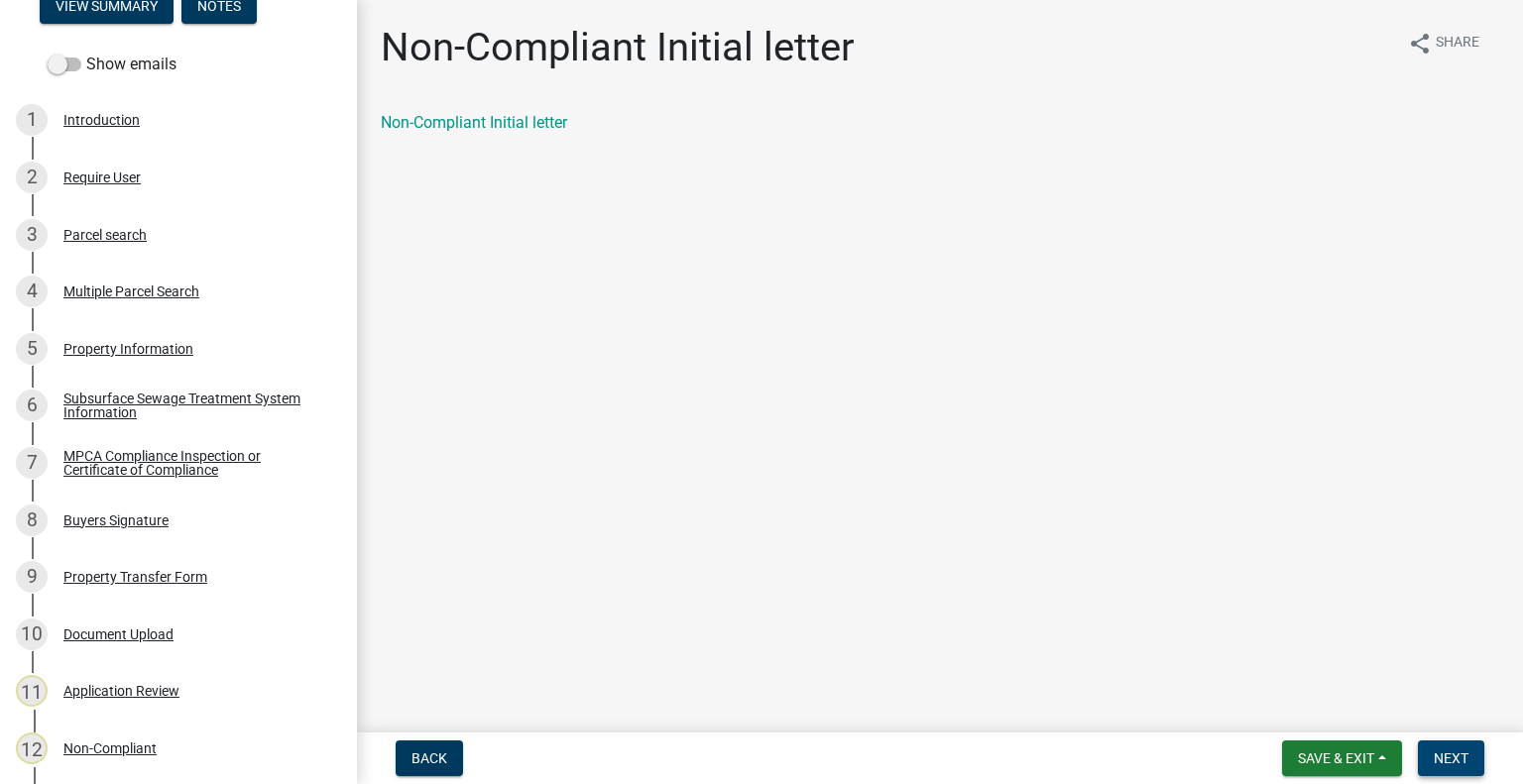 click on "Next" at bounding box center (1451, 758) 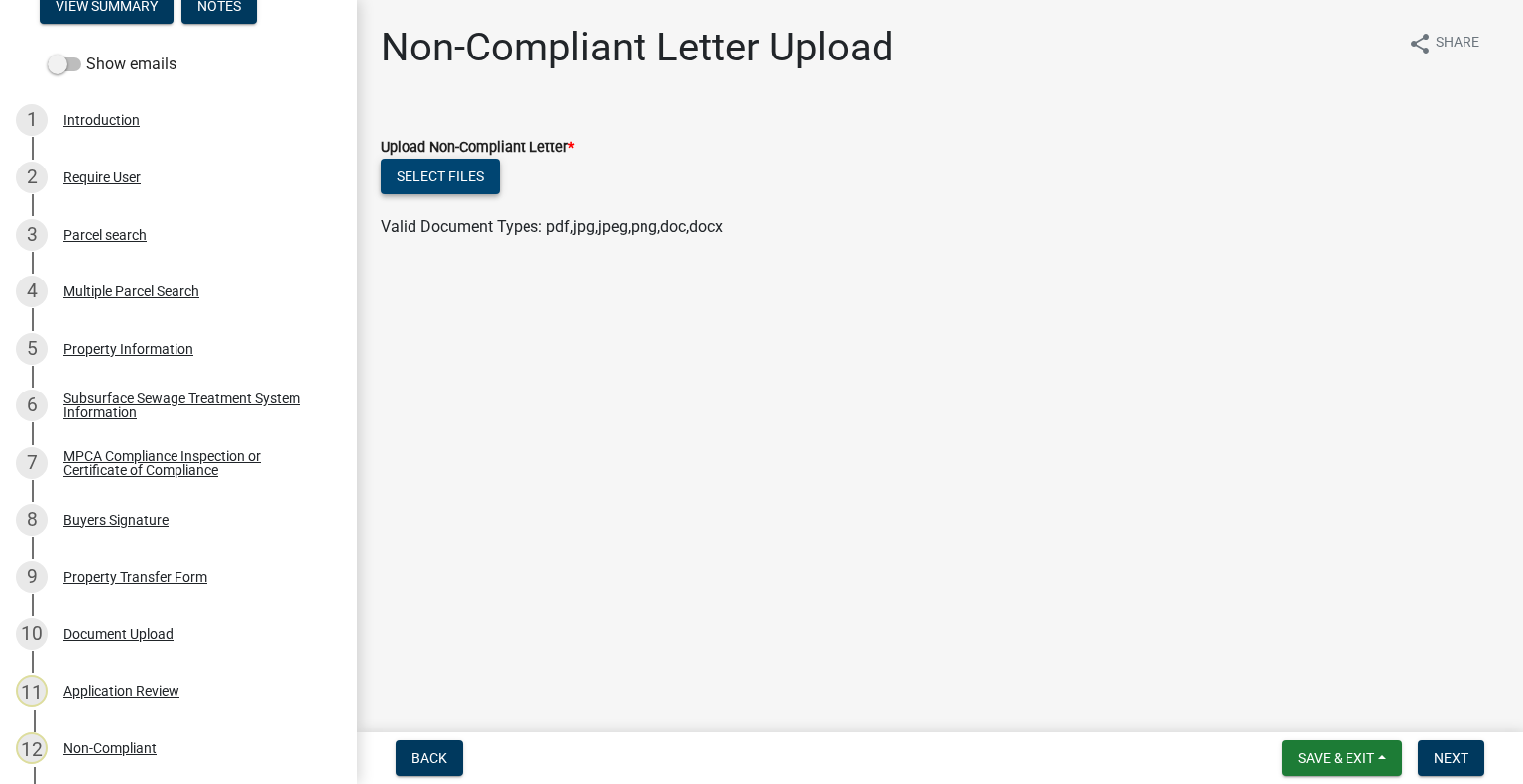 click on "Select files" 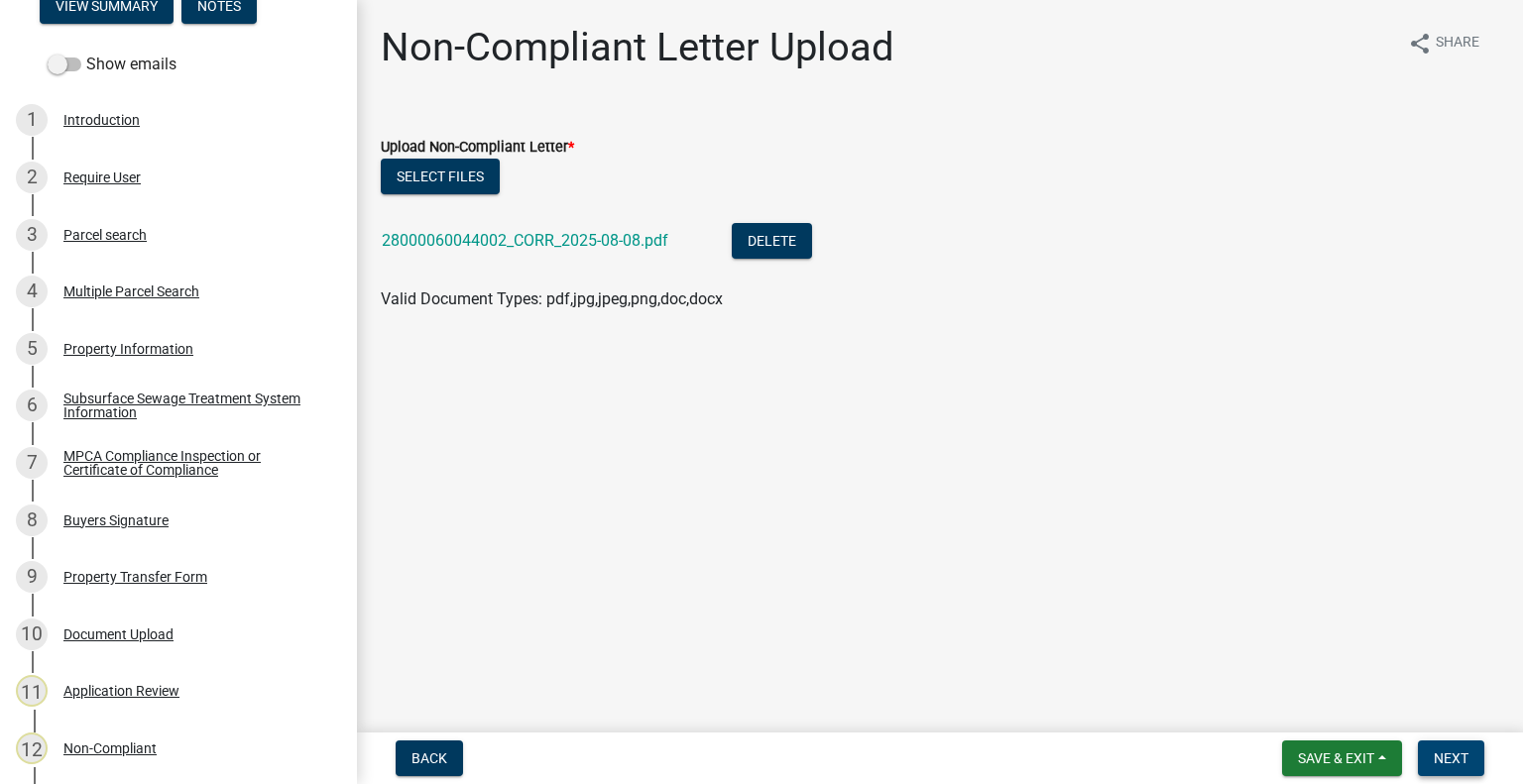 click on "Next" at bounding box center [1451, 758] 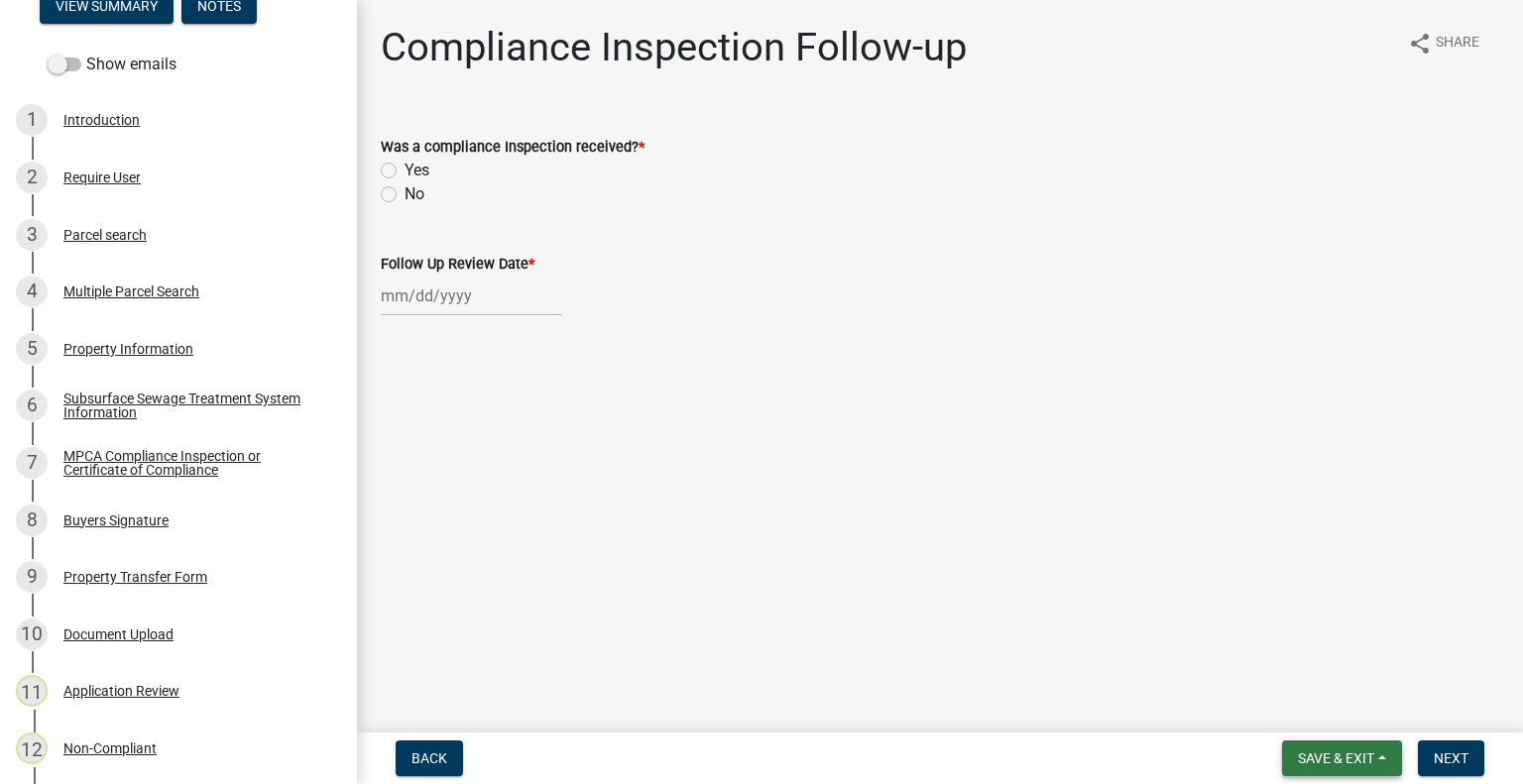 click on "Save & Exit" at bounding box center [1336, 758] 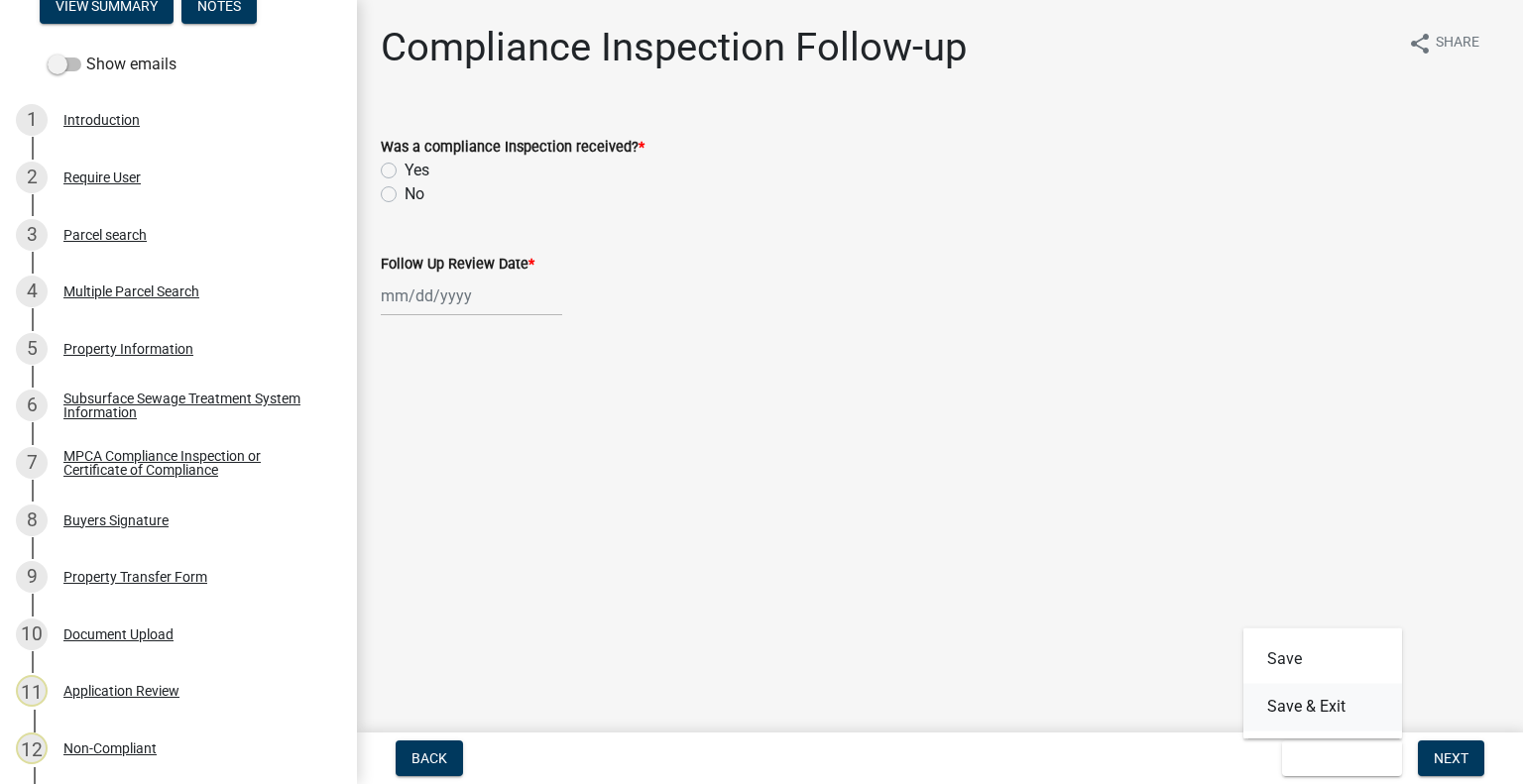 click on "Save & Exit" at bounding box center [1323, 707] 